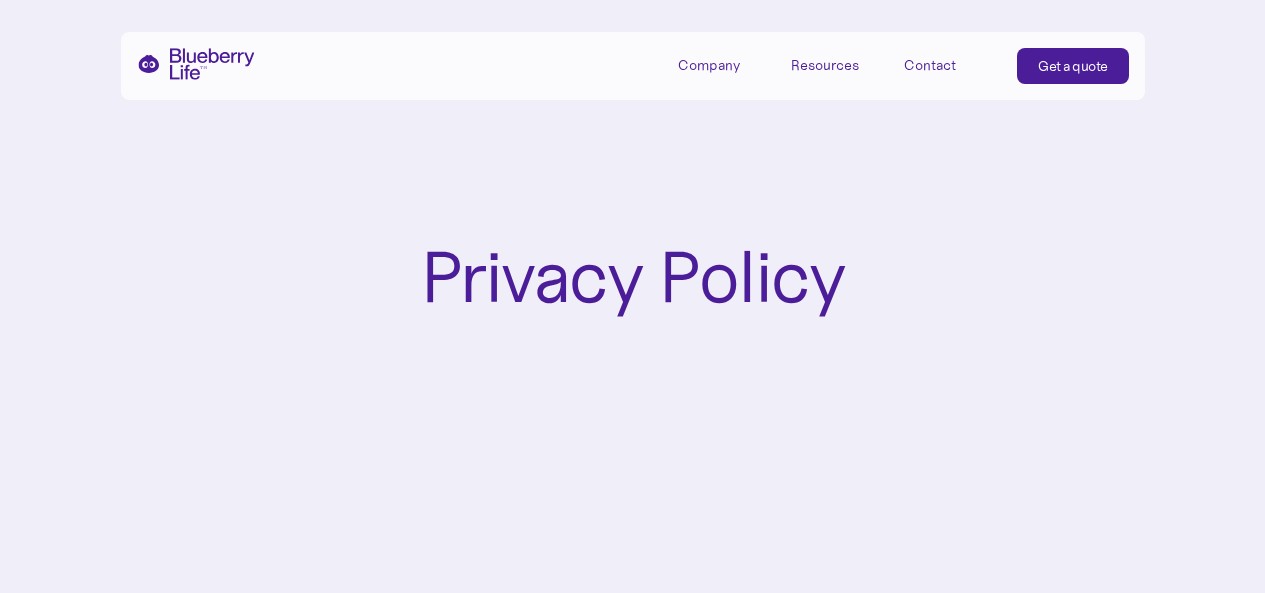 scroll, scrollTop: 0, scrollLeft: 0, axis: both 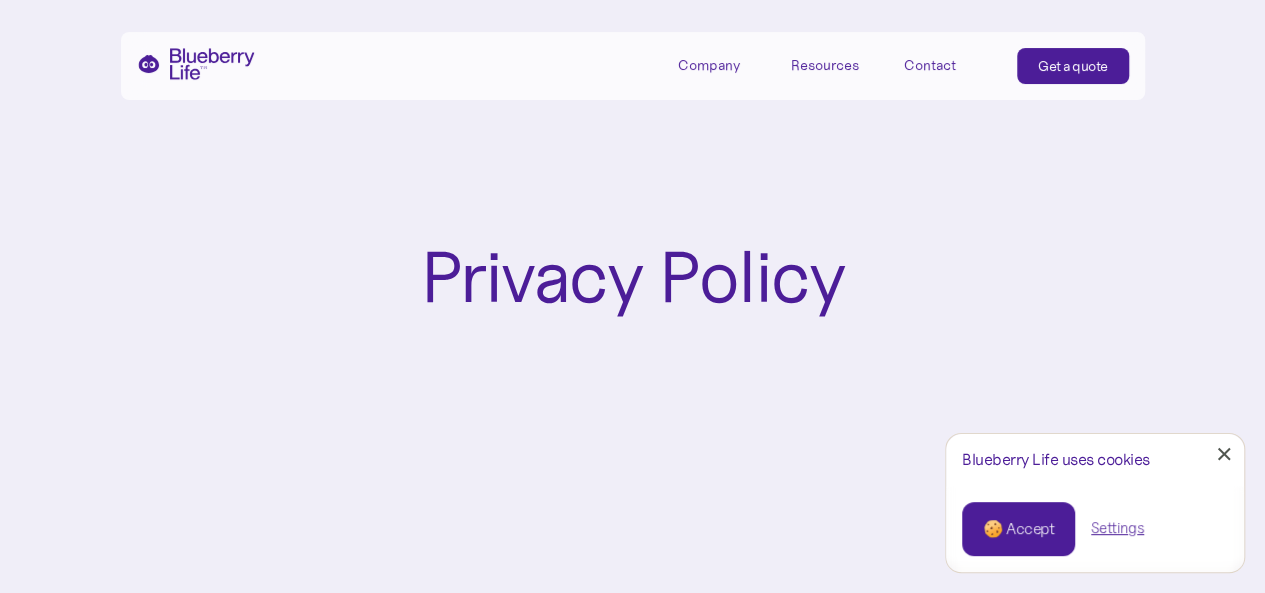 click at bounding box center [196, 64] 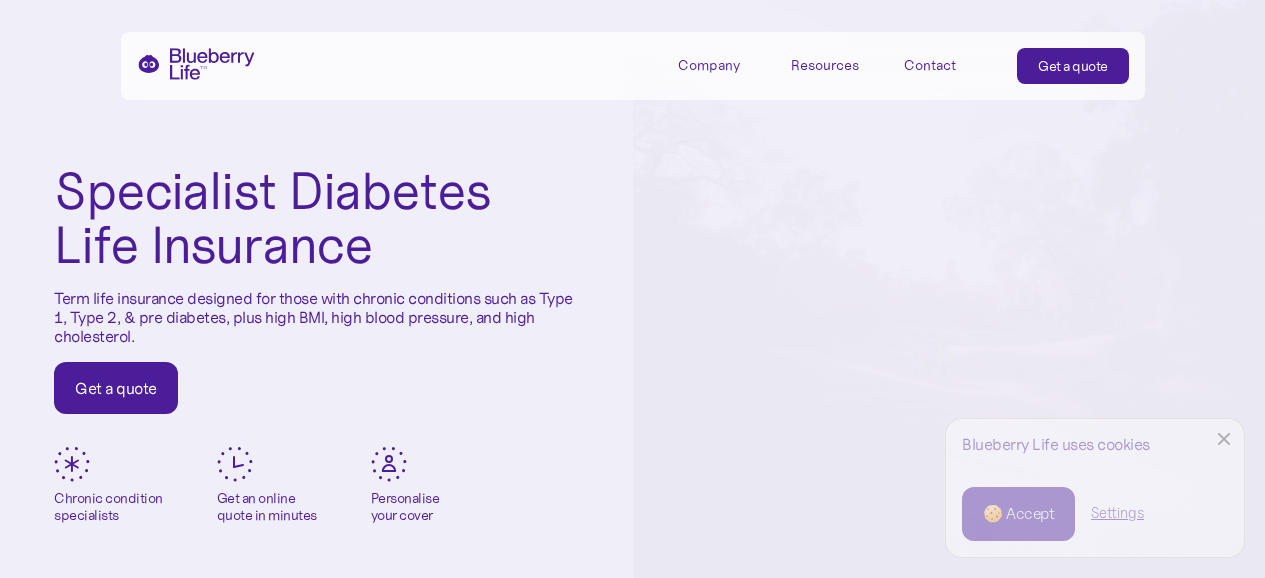 scroll, scrollTop: 0, scrollLeft: 0, axis: both 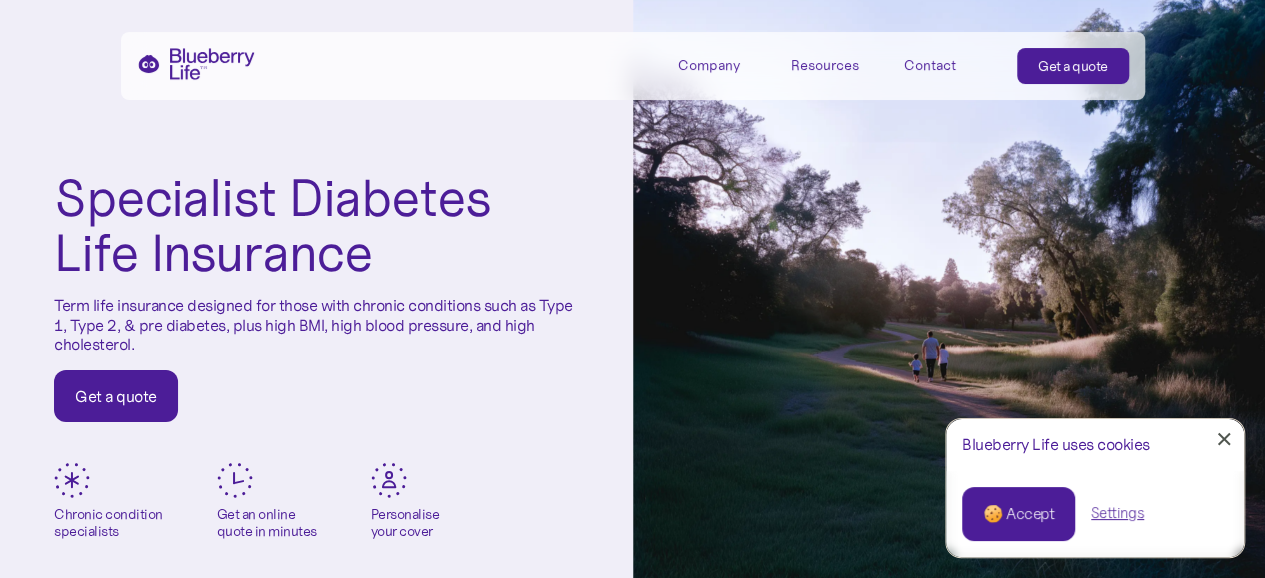 click on "Get a quote" at bounding box center [1073, 66] 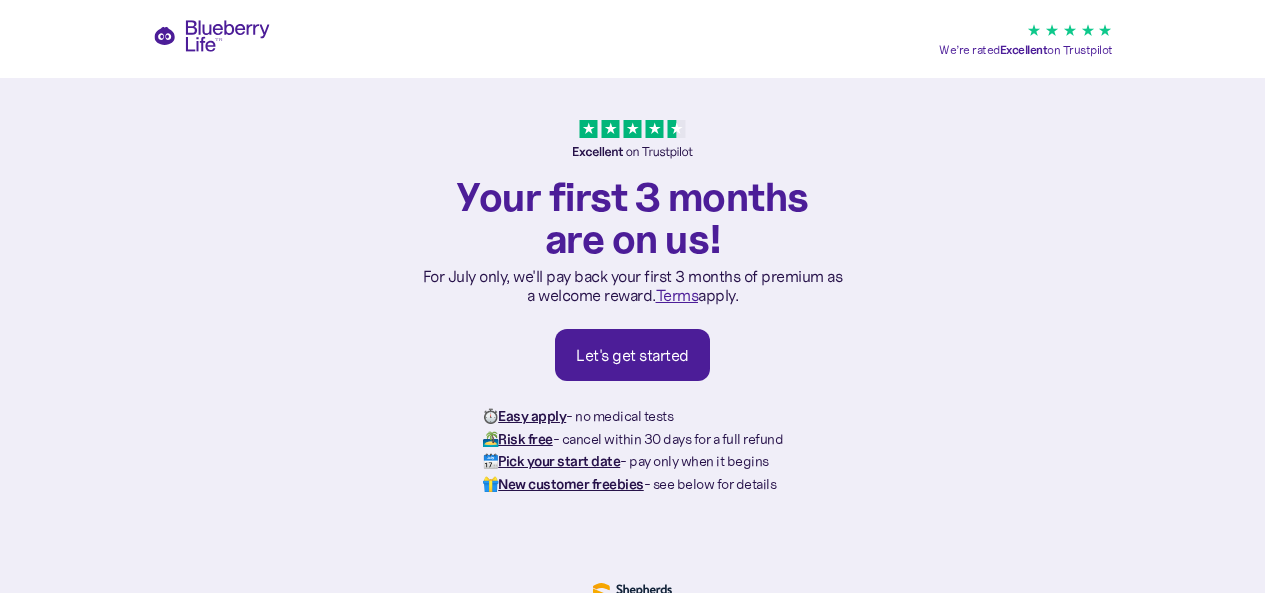 scroll, scrollTop: 0, scrollLeft: 0, axis: both 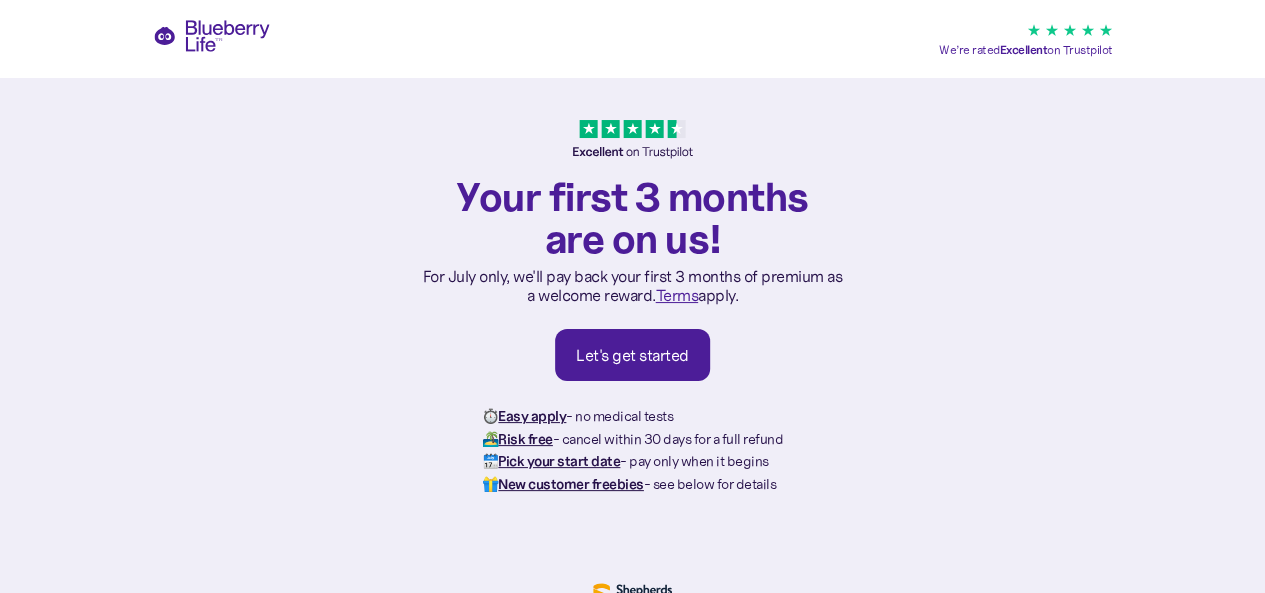 drag, startPoint x: 1279, startPoint y: 83, endPoint x: 404, endPoint y: 359, distance: 917.49713 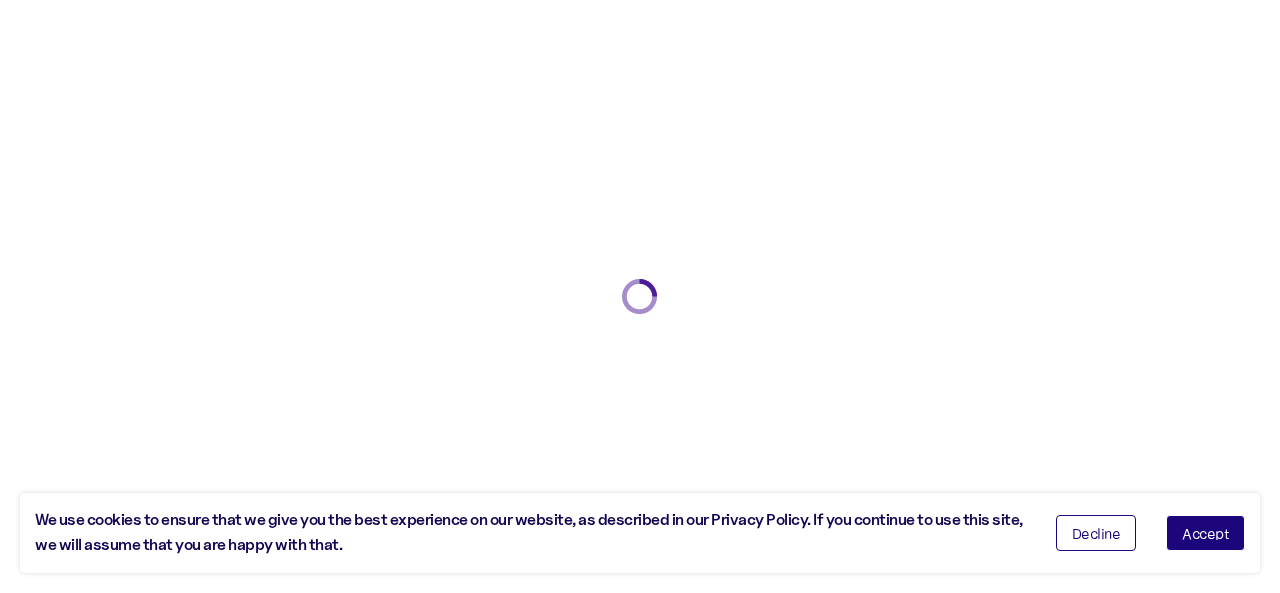 scroll, scrollTop: 0, scrollLeft: 0, axis: both 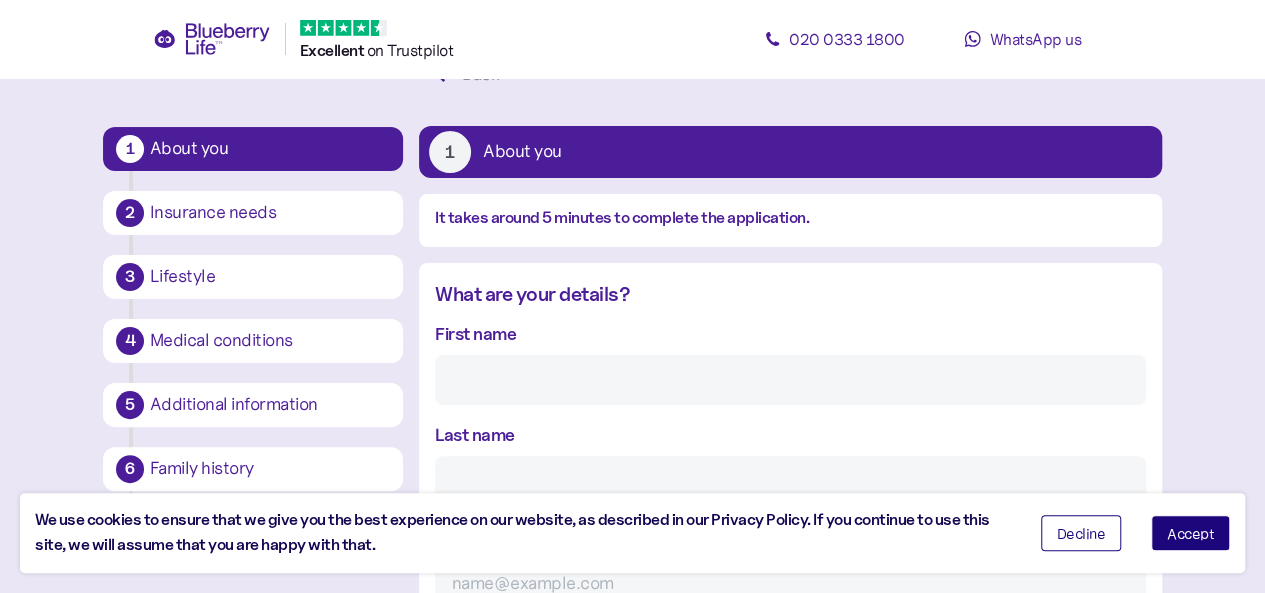 click on "First name" at bounding box center (790, 380) 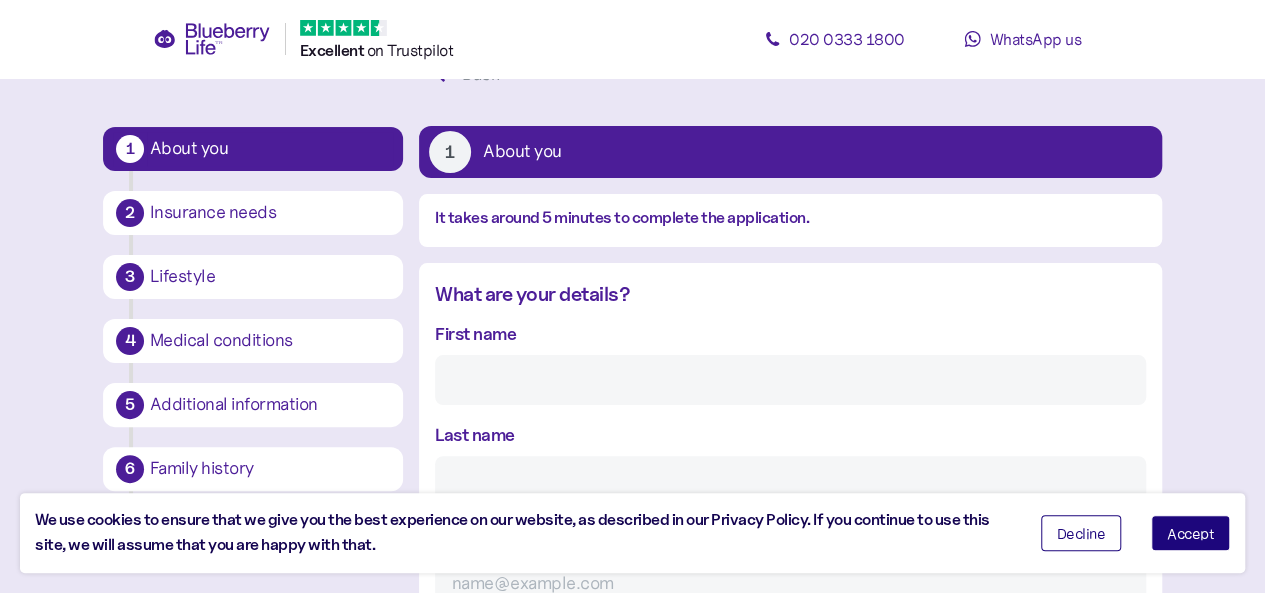 click on "1 About you 2 Insurance needs 3 Lifestyle 4 Medical conditions 5 Additional information 6 Family history 7 Final bits Back 1 About you It takes around 5 minutes to complete the application. What are your details? First name Last name Email Phone number We'd love to keep in touch with exclusive offers and the latest updates from Blueberry Life. You can change your mind at any time by clicking the unsubscribe link in the footer of any email you receive from us, but if you don’t want to hear from us, please untick this box. You can find out about how we use your information in our   Privacy Policy . What's your address? Search Select Country 🇬🇧 Address Address line 2 City or Town Region Postcode What sex were you assigned at birth? Female Male When's your birthday? Please enter your date of birth. Day Month Year What's your height and weight? We use this to calculate your BMI and match it against your latest records. Height Switch to cm Feet Inches Weight Switch to Kg Stone Pounds Most people use their" at bounding box center (632, 1229) 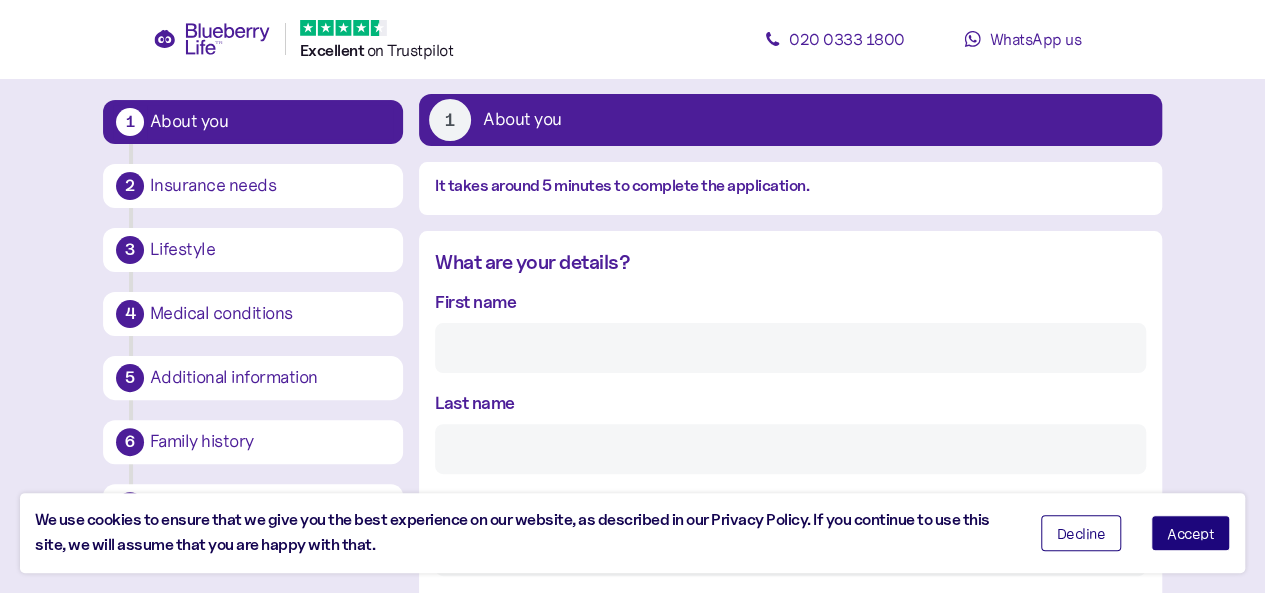 scroll, scrollTop: 81, scrollLeft: 0, axis: vertical 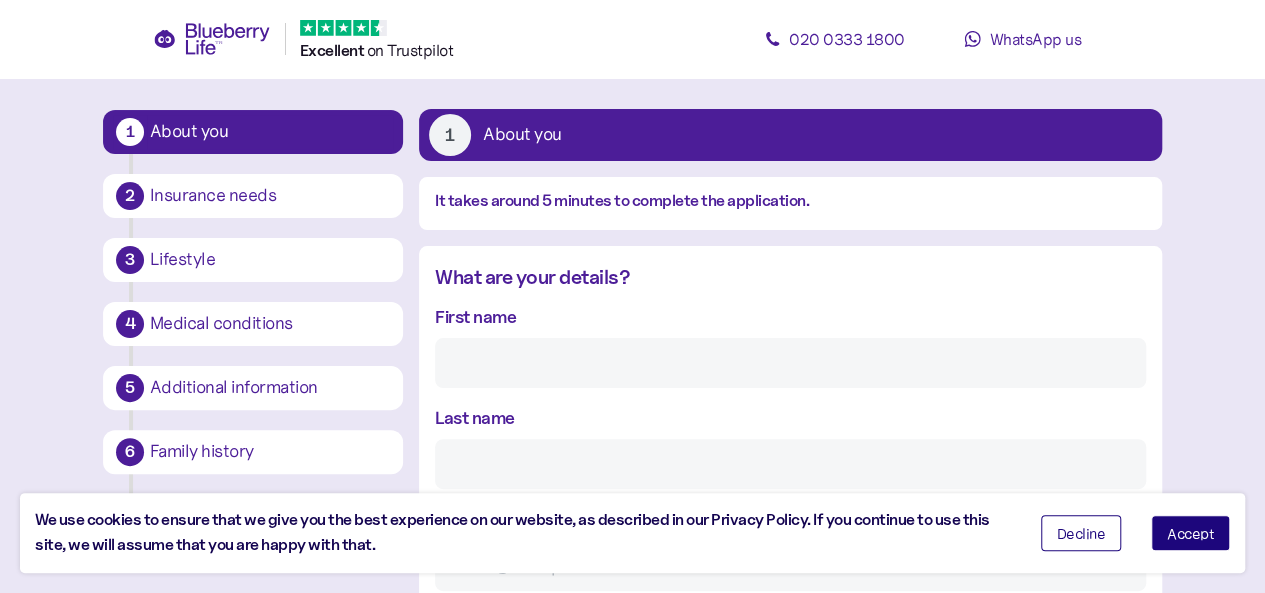 drag, startPoint x: 490, startPoint y: 381, endPoint x: 468, endPoint y: 367, distance: 26.076809 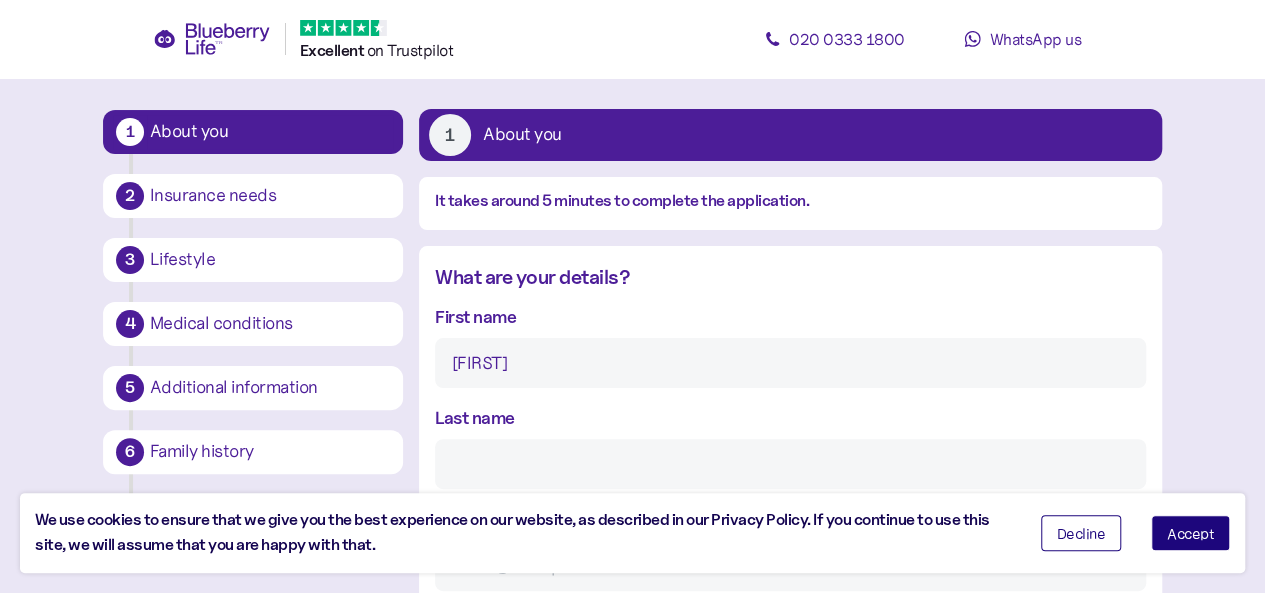 type on "Silvia" 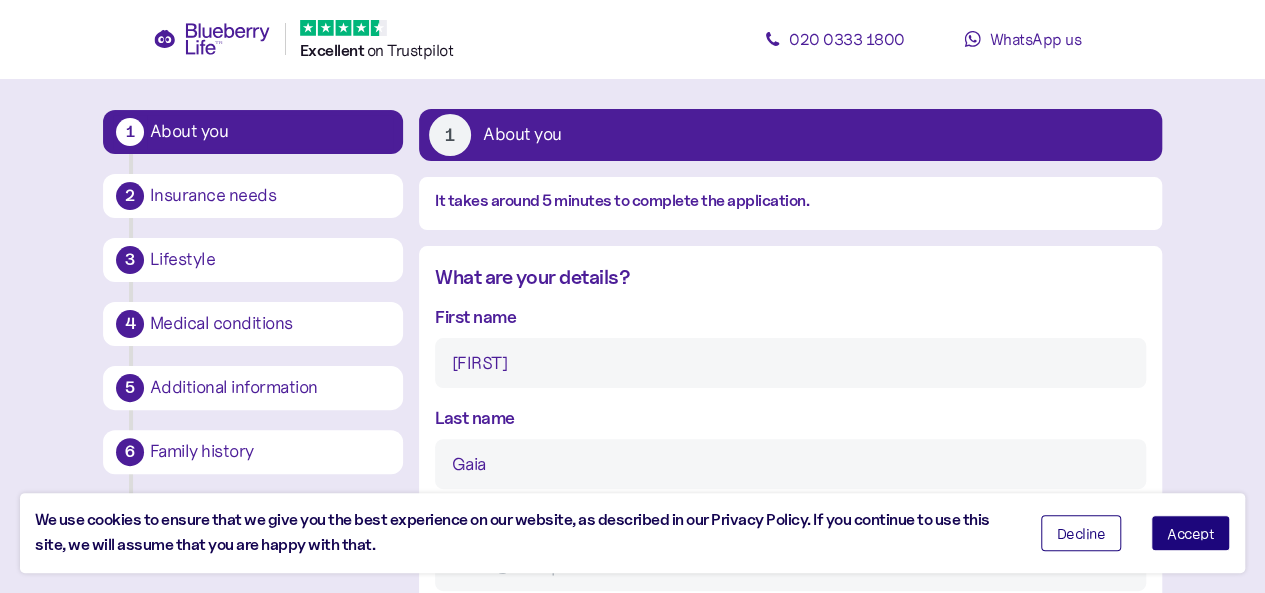 type on "Gaia" 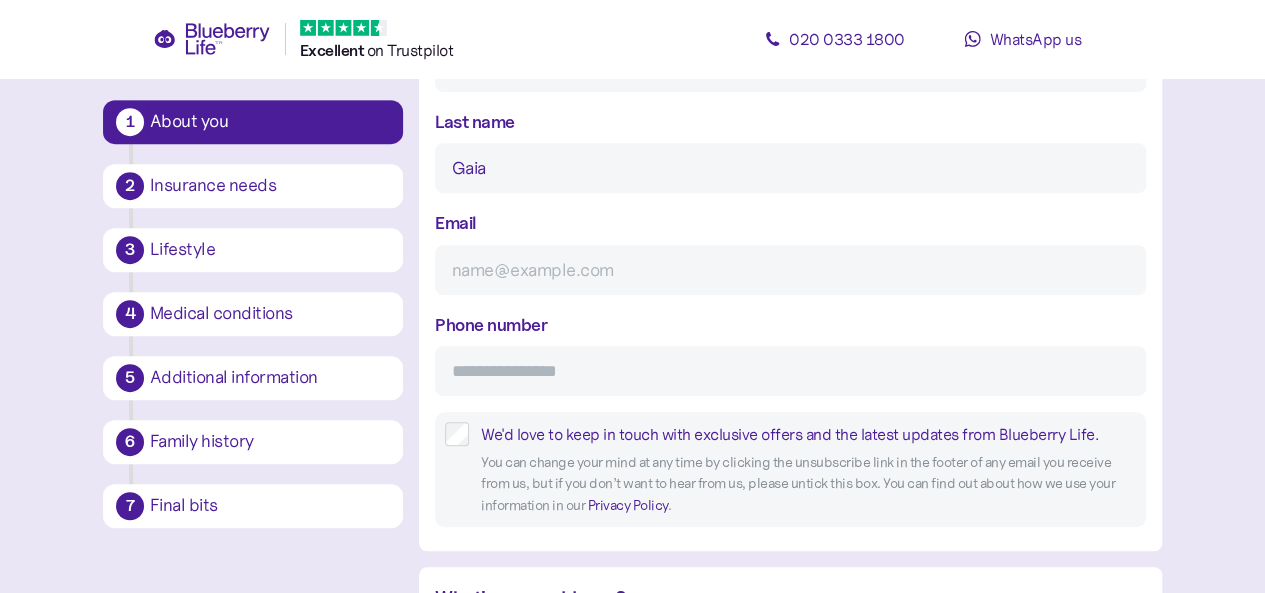 scroll, scrollTop: 389, scrollLeft: 0, axis: vertical 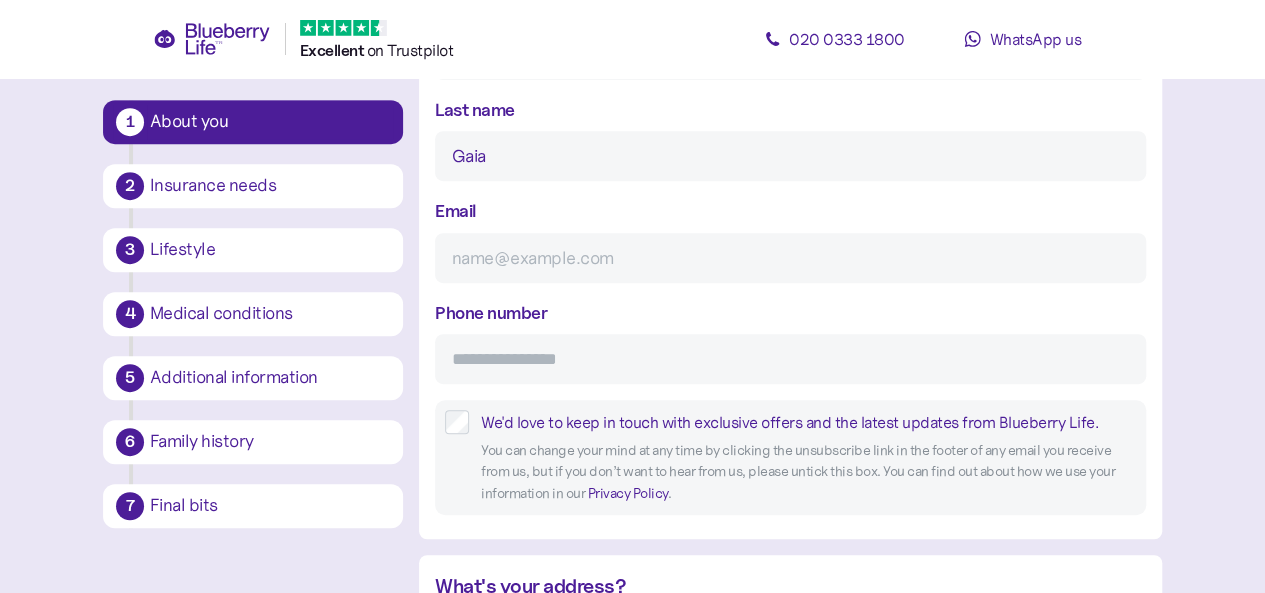 click on "Email" at bounding box center (790, 258) 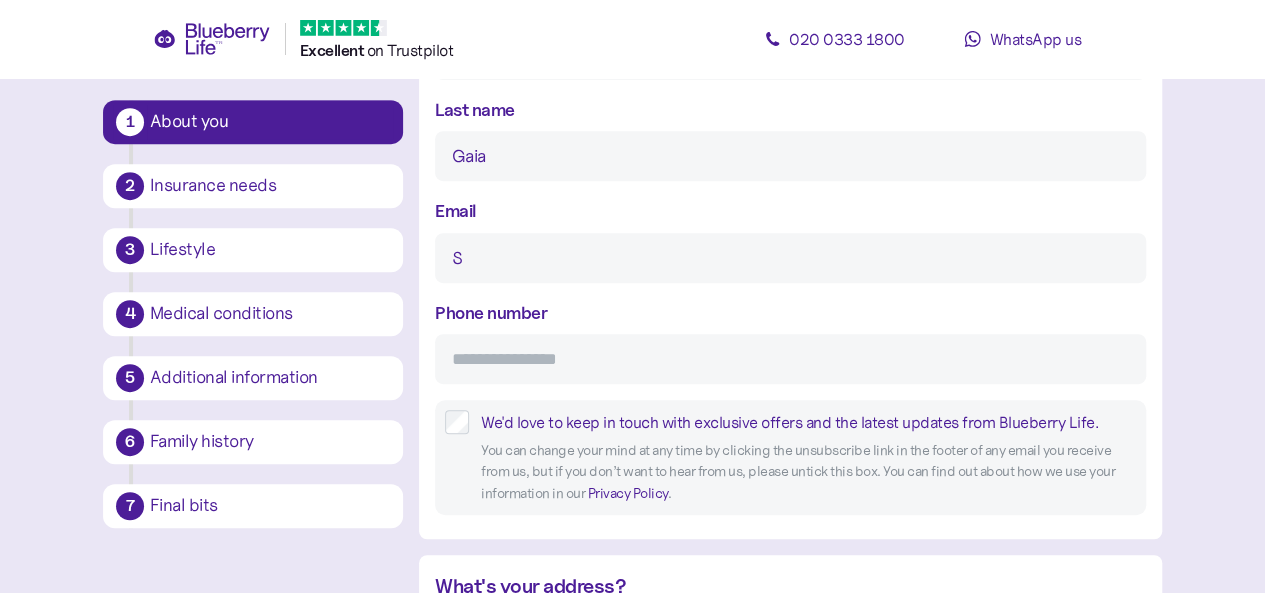 type on "SILGE84@yahoo.it" 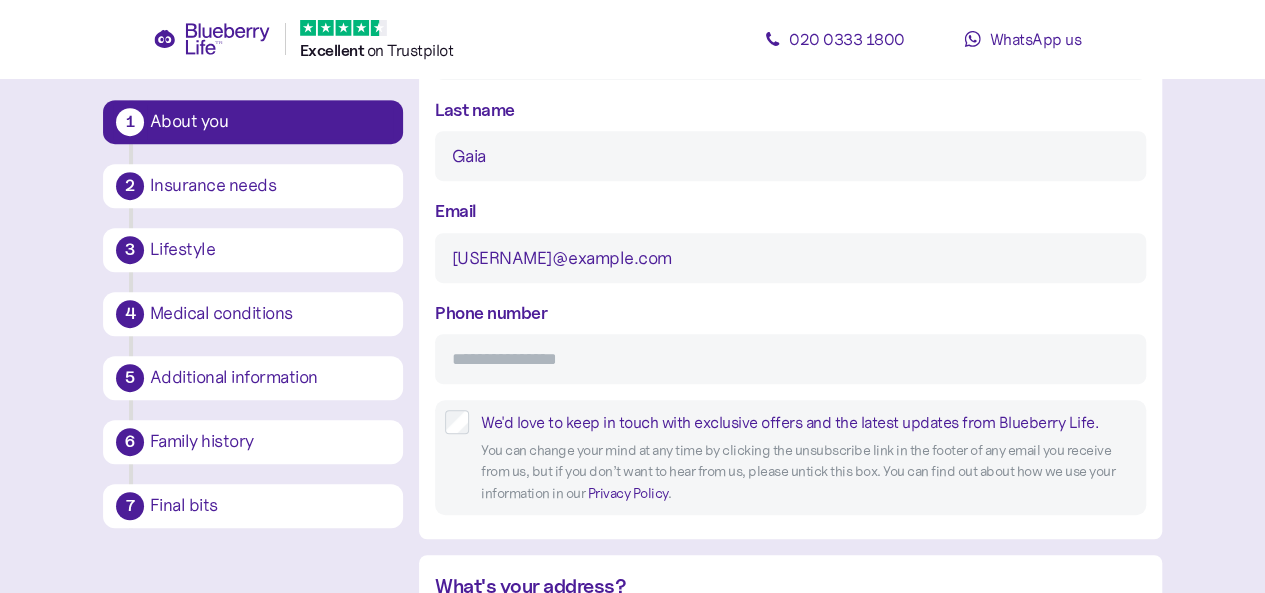 click on "Phone number" at bounding box center (790, 359) 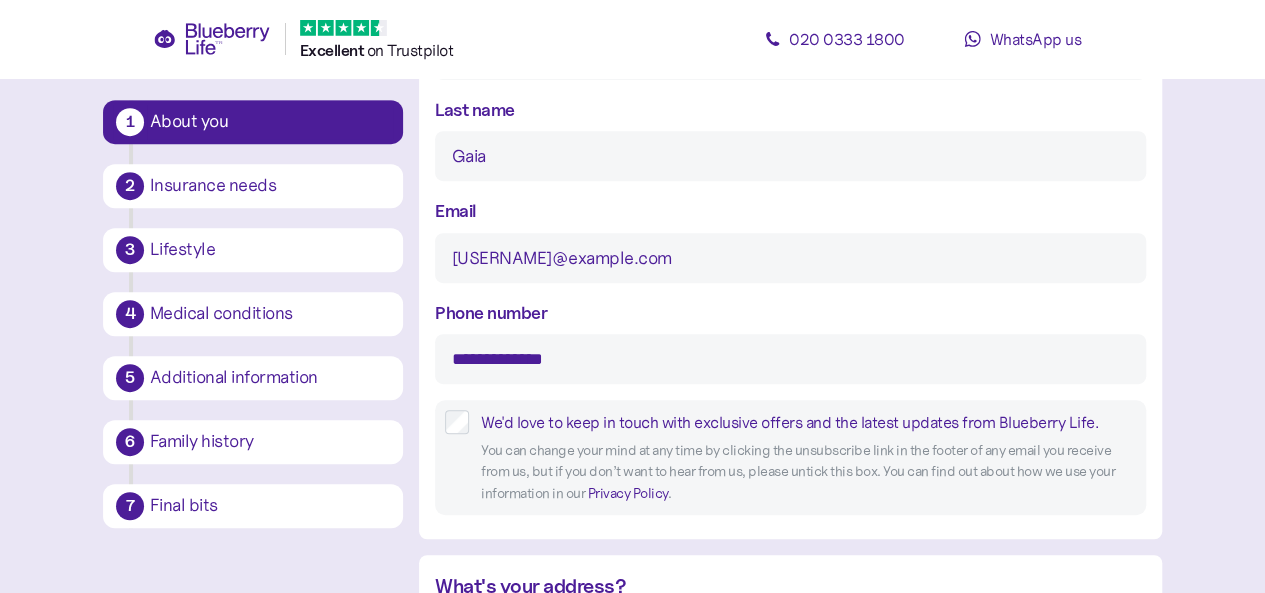 type on "**********" 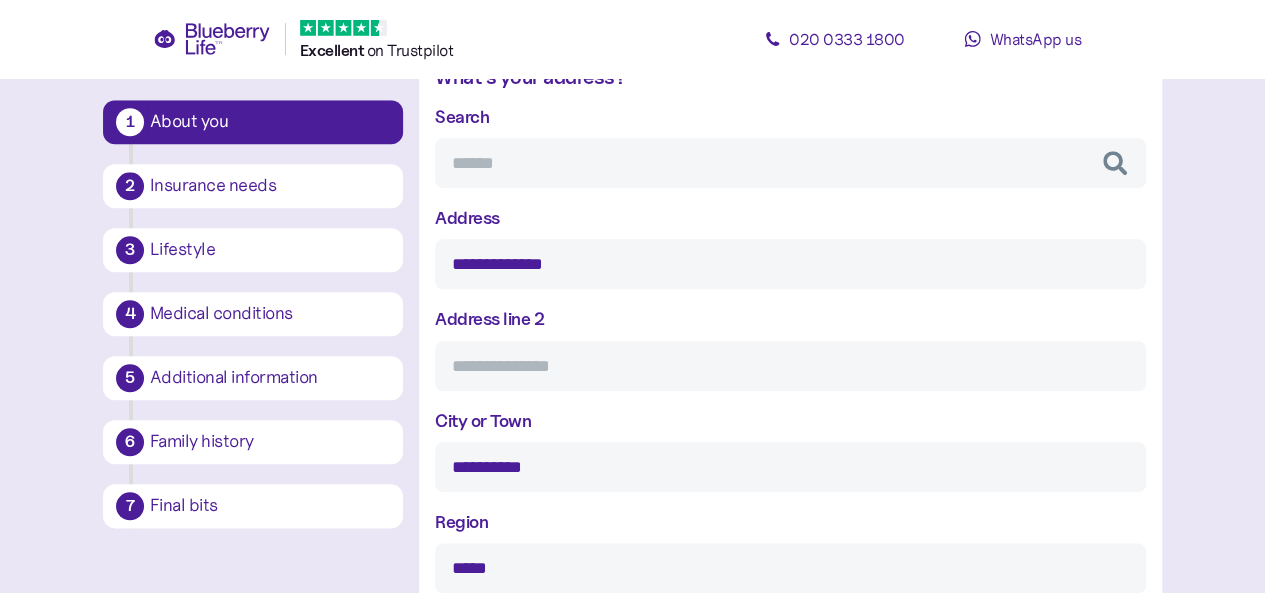 scroll, scrollTop: 911, scrollLeft: 0, axis: vertical 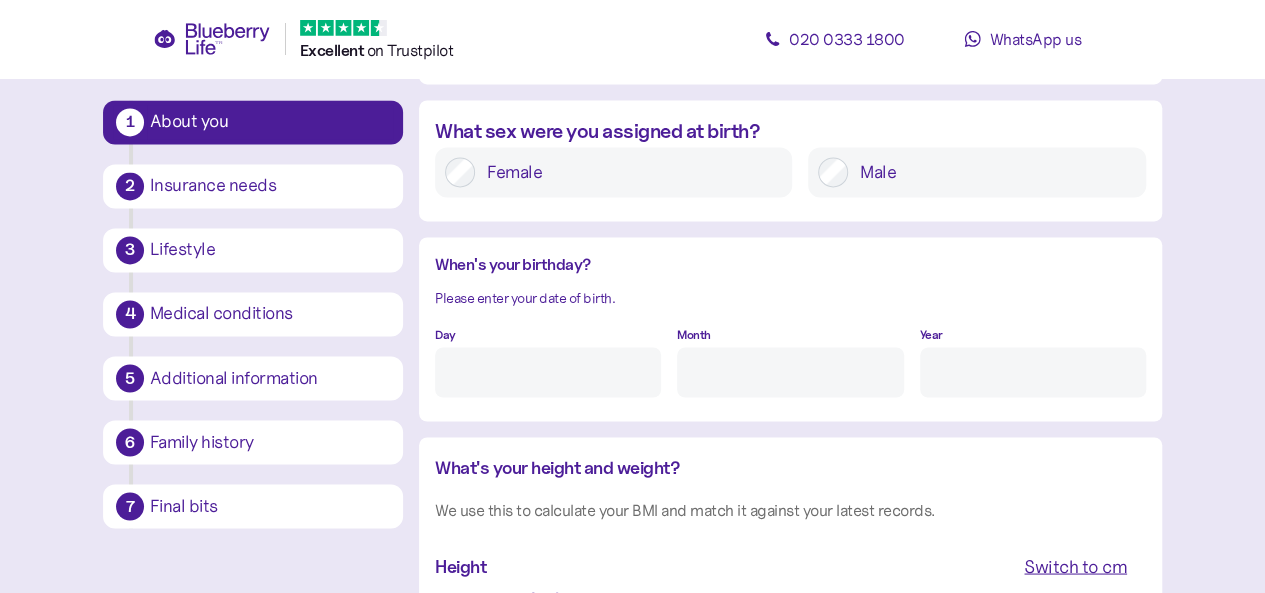 click on "Female" at bounding box center (628, 172) 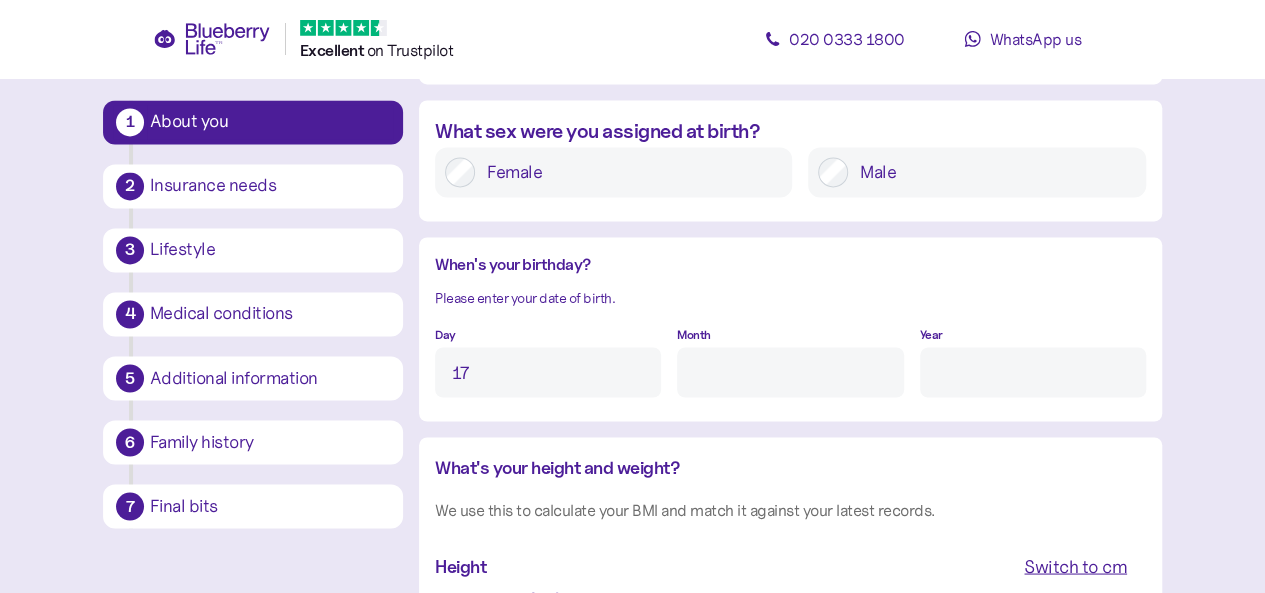 type on "17" 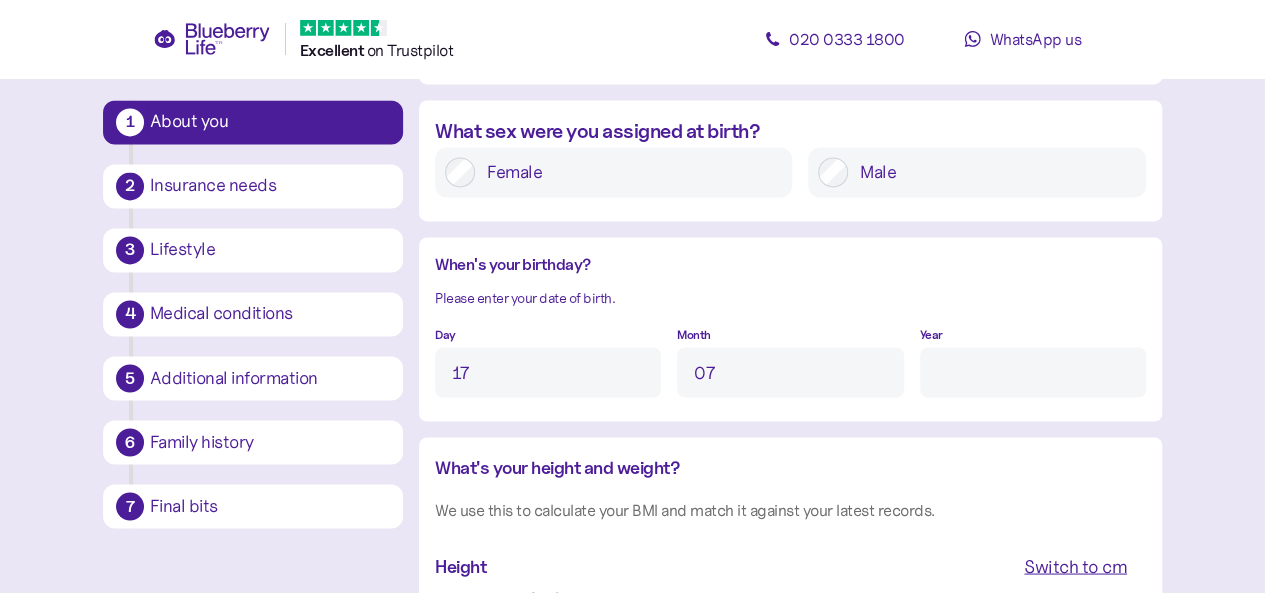 type on "7" 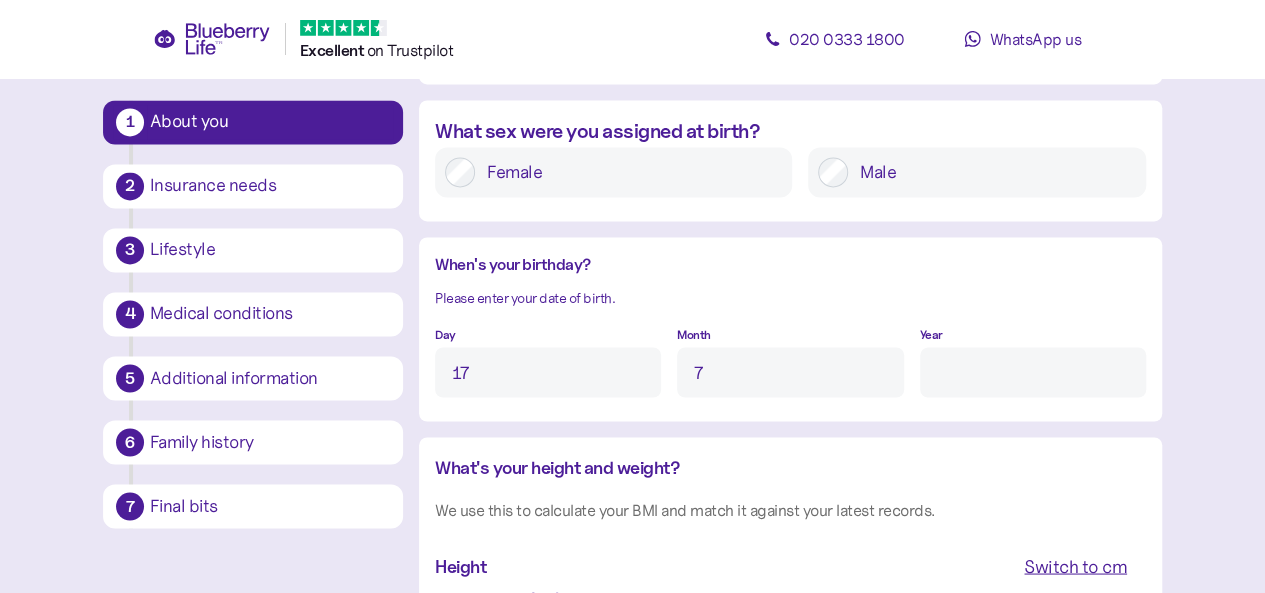 click on "Year" at bounding box center [1033, 372] 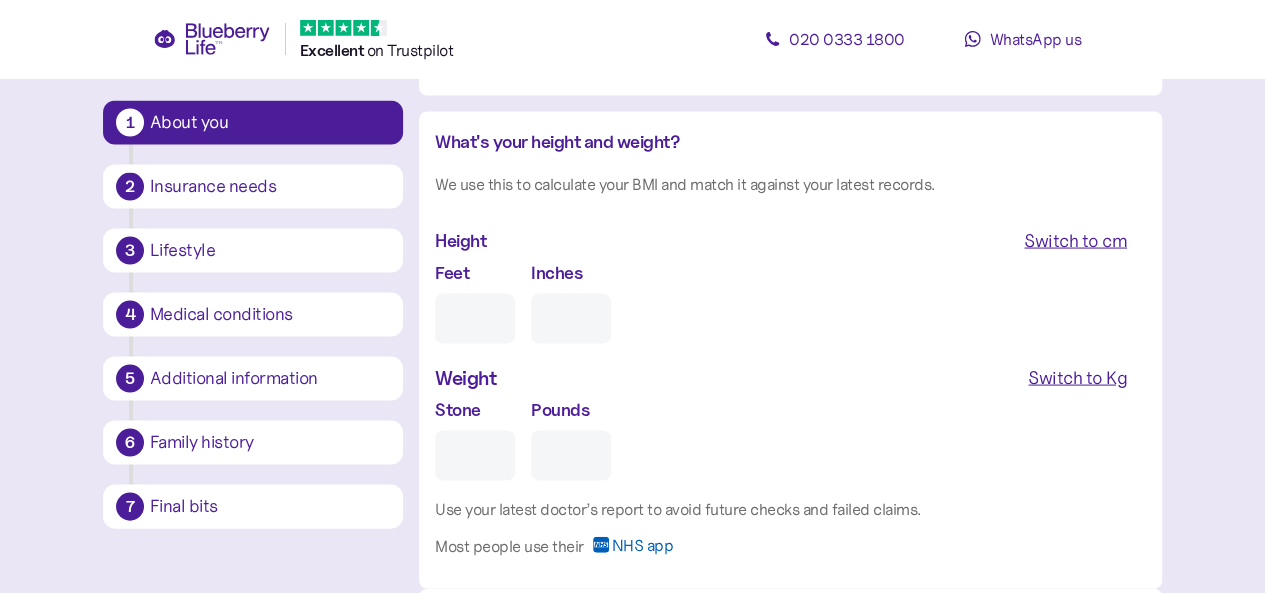 scroll, scrollTop: 1911, scrollLeft: 0, axis: vertical 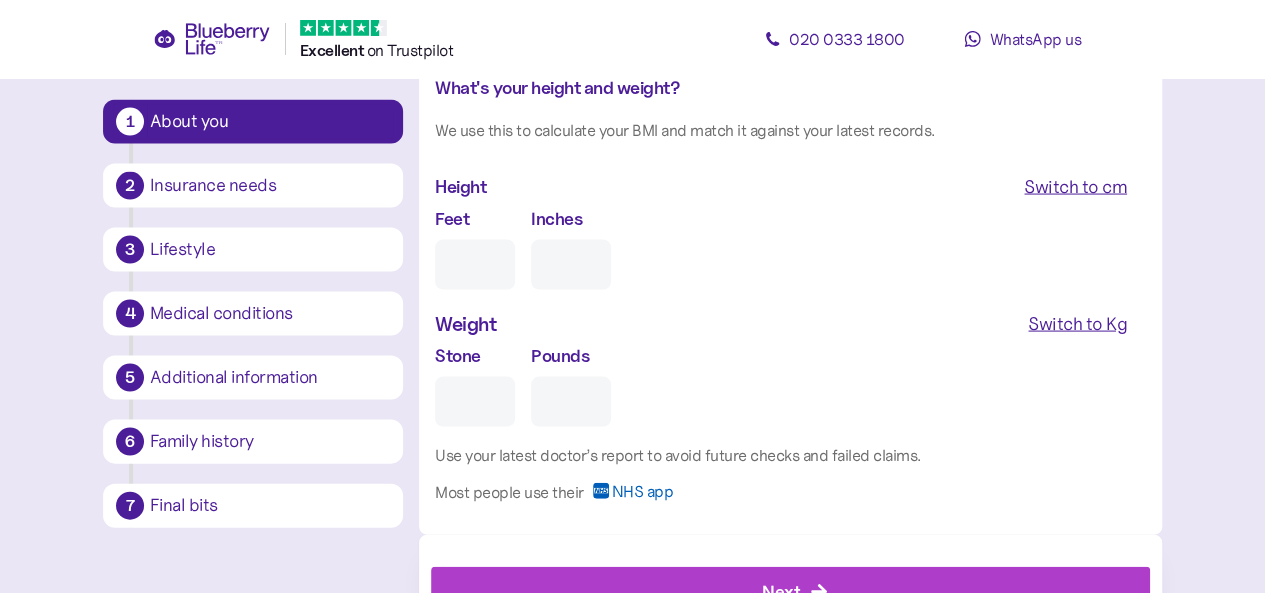 type on "****" 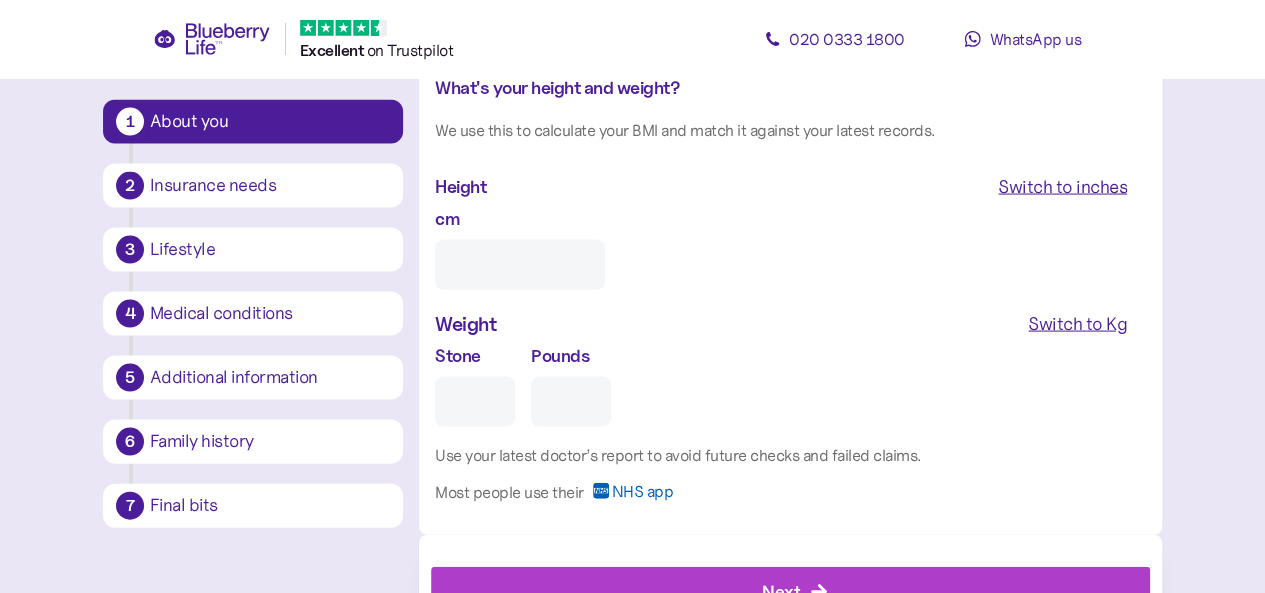 click on "cm" at bounding box center (520, 265) 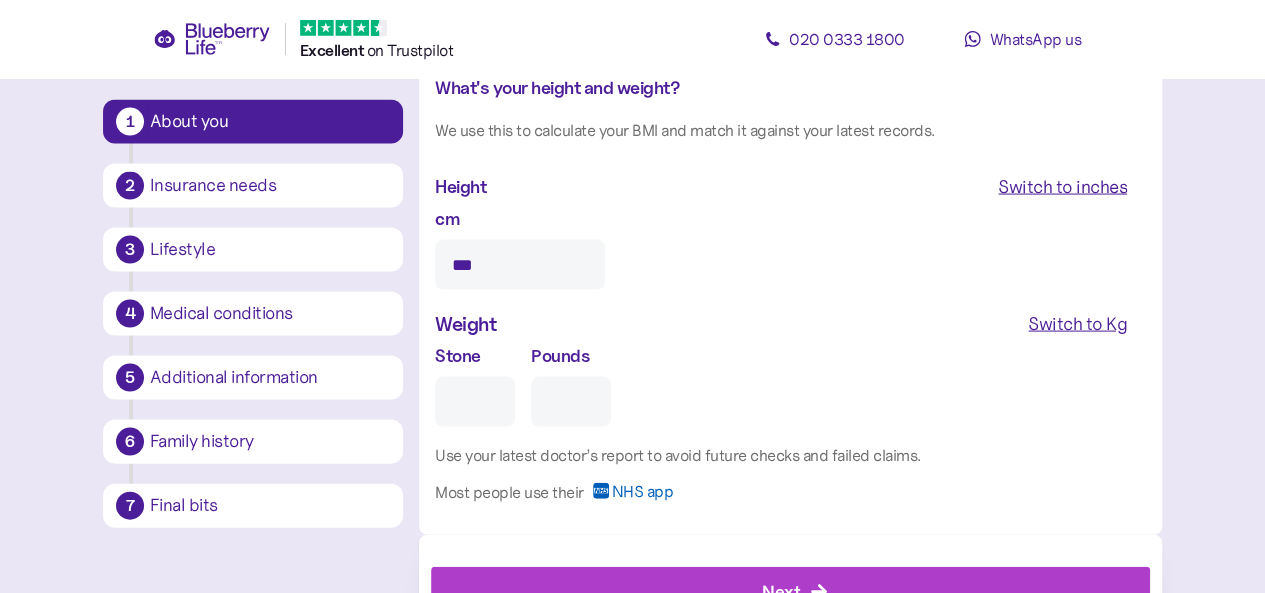 type on "***" 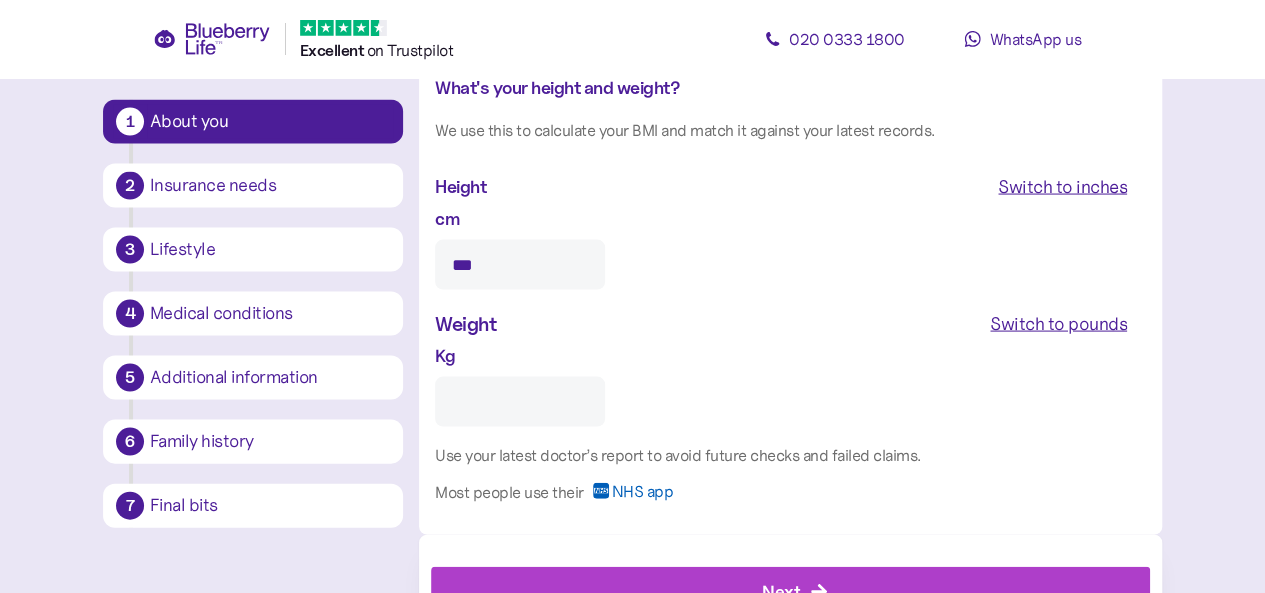click on "Kg" at bounding box center [520, 402] 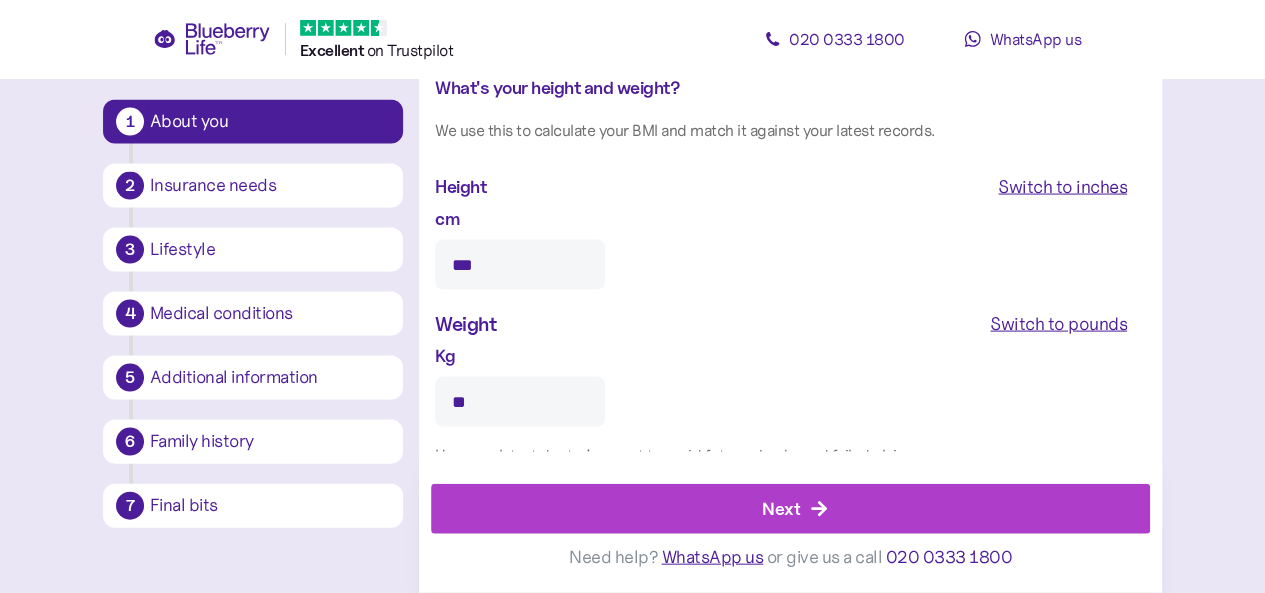 type on "**" 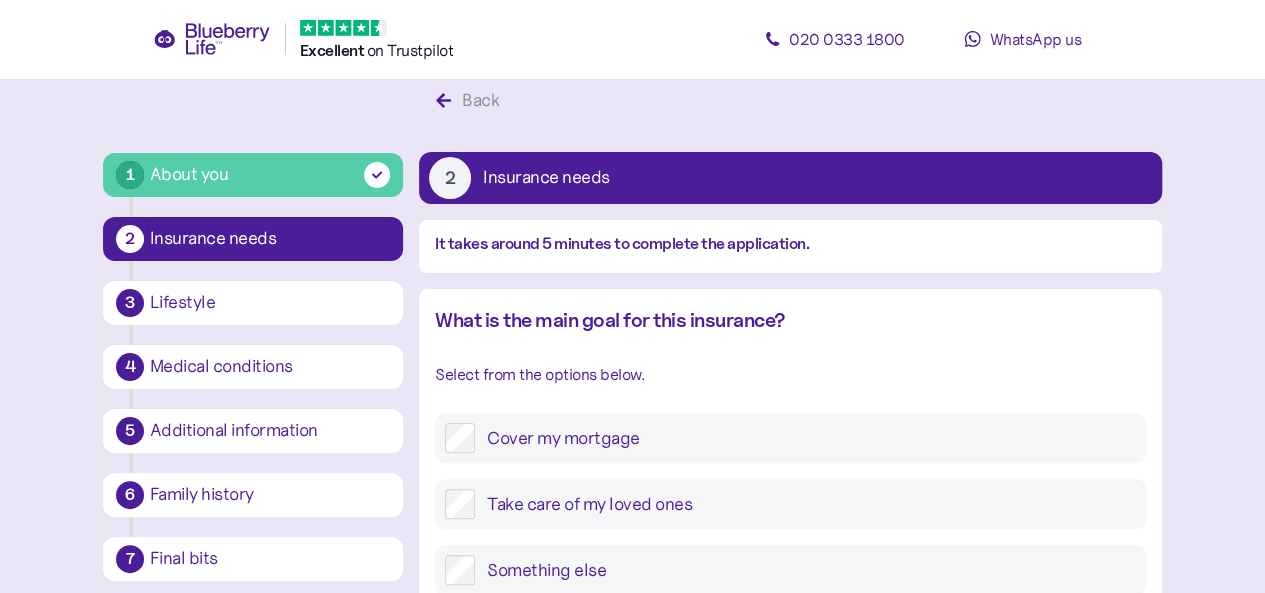 scroll, scrollTop: 0, scrollLeft: 0, axis: both 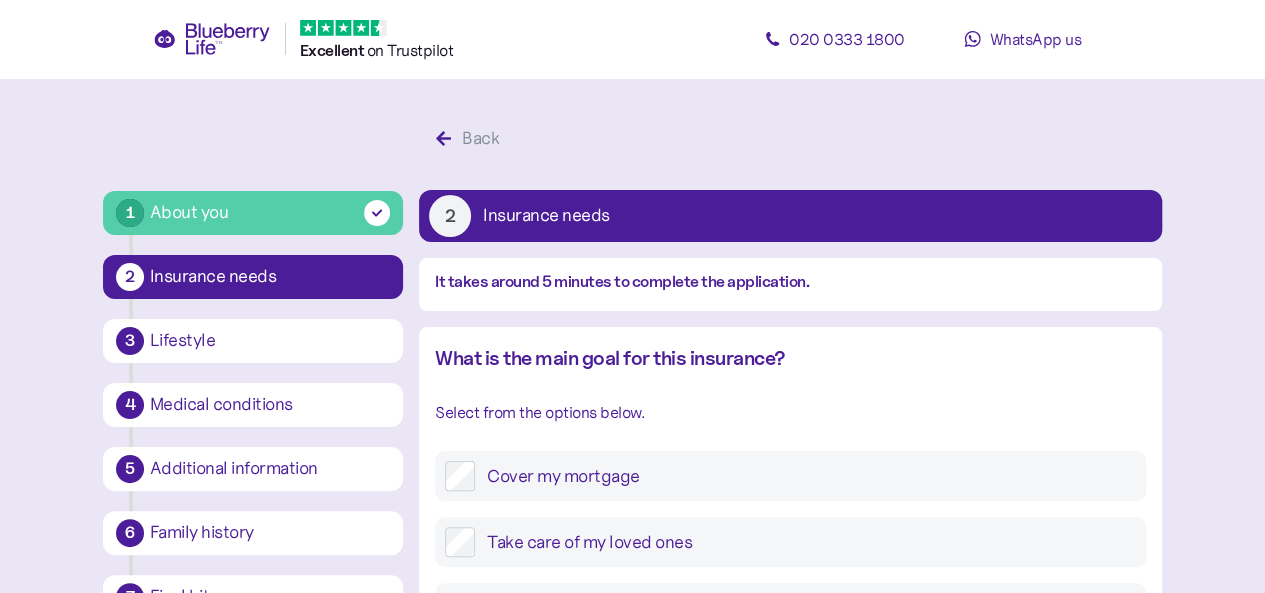 drag, startPoint x: 552, startPoint y: 531, endPoint x: 539, endPoint y: 530, distance: 13.038404 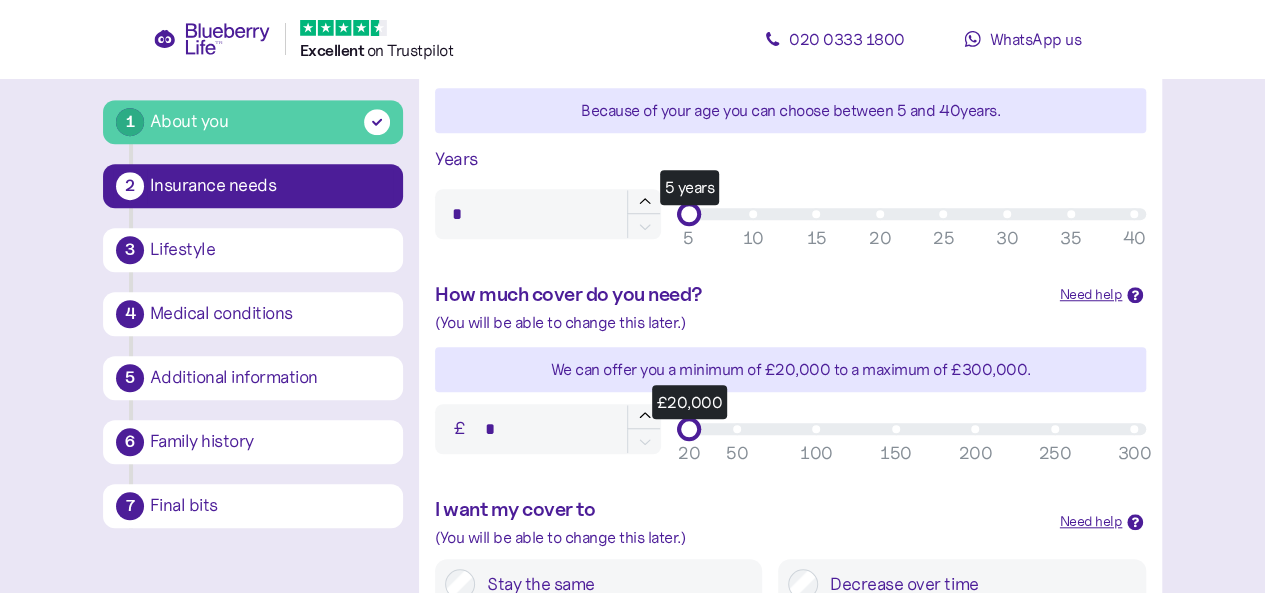 scroll, scrollTop: 648, scrollLeft: 0, axis: vertical 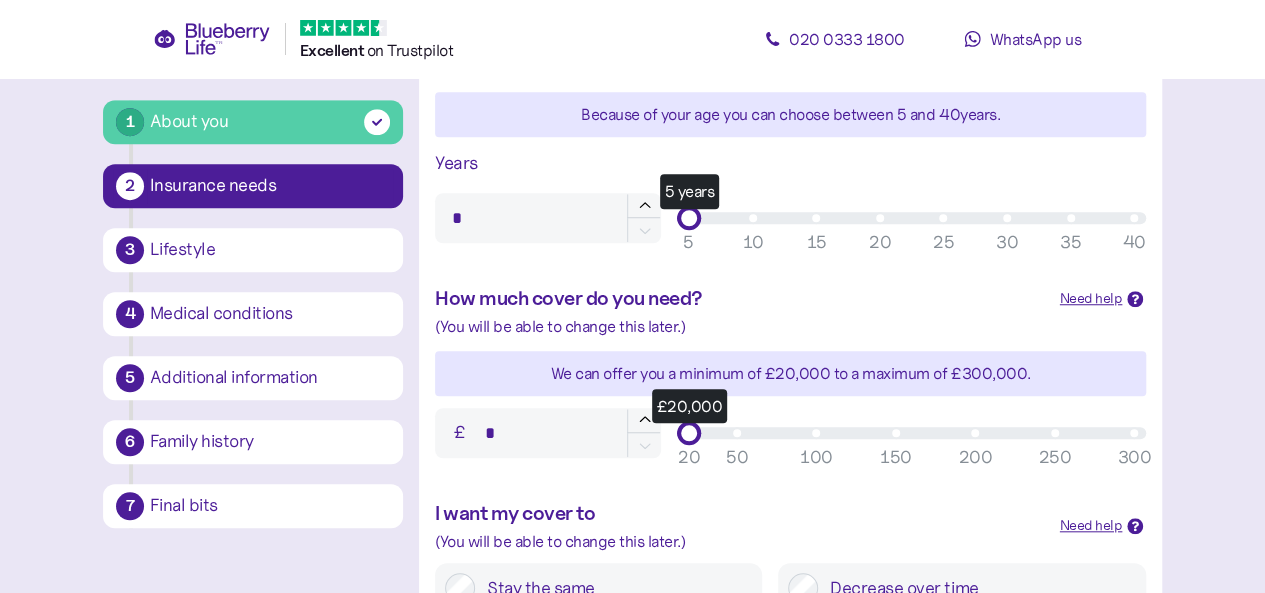 type on "**" 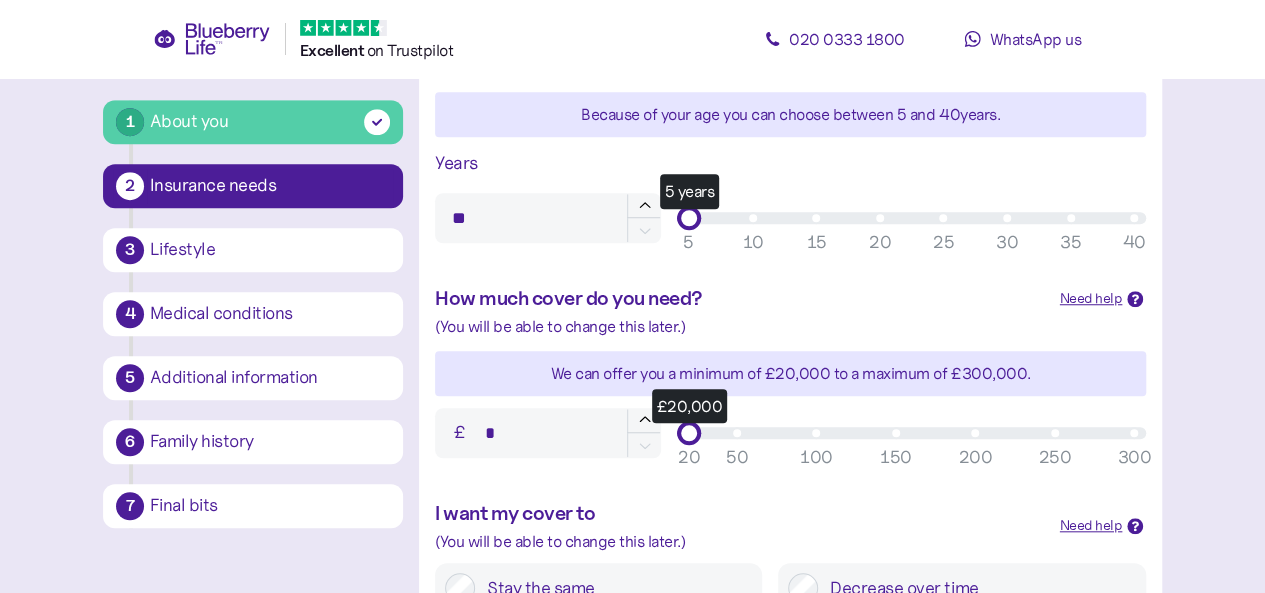 click on "5 years" at bounding box center [911, 218] 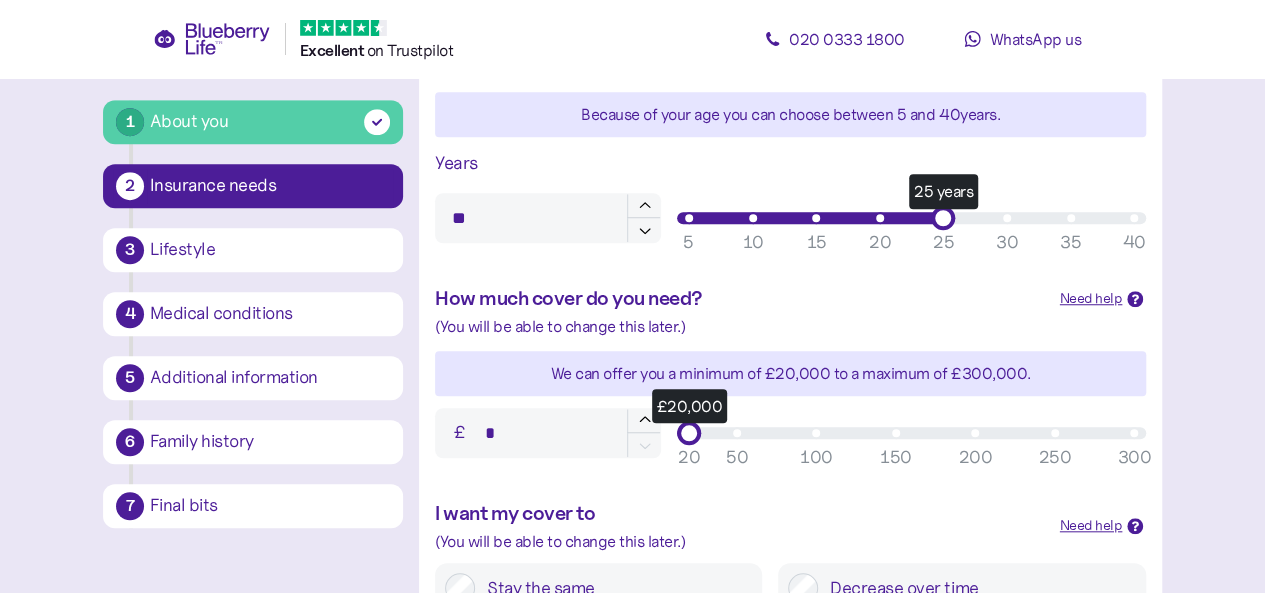 type on "*******" 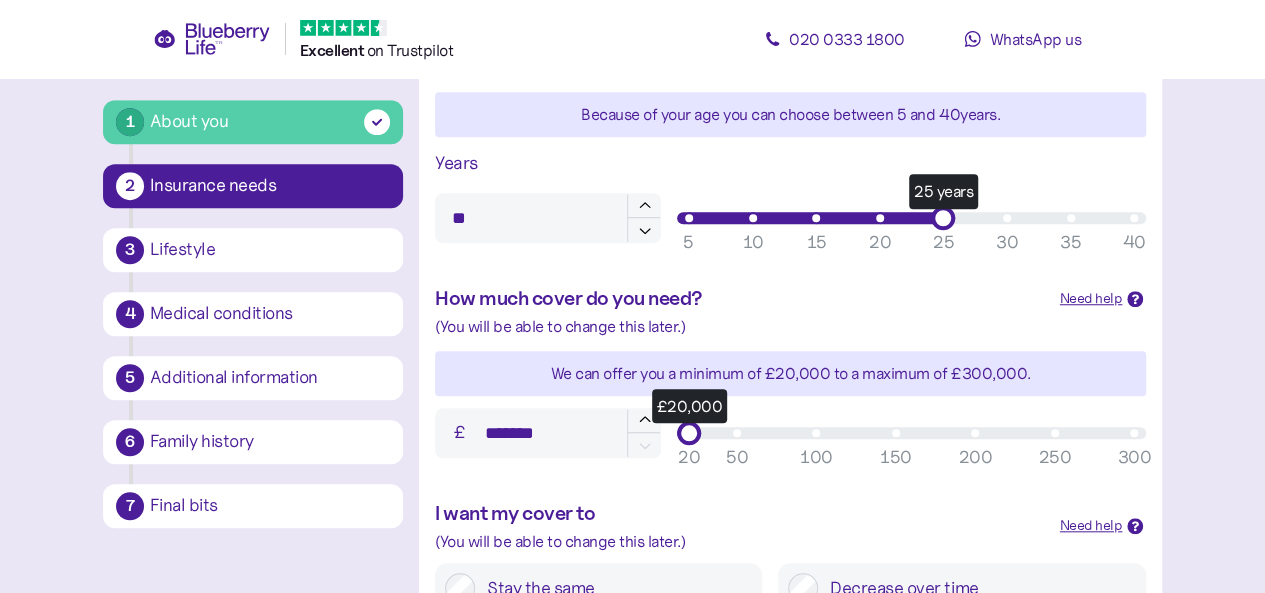 click on "£20,000 50 100 150 200 250 300 20" at bounding box center [911, 433] 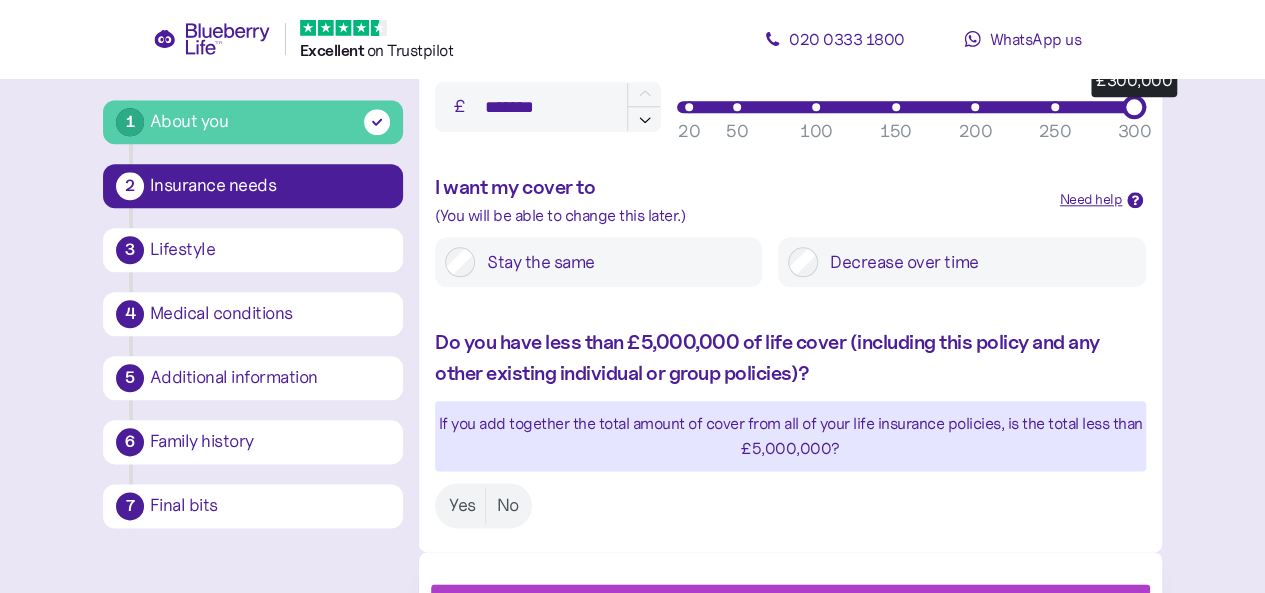 scroll, scrollTop: 978, scrollLeft: 0, axis: vertical 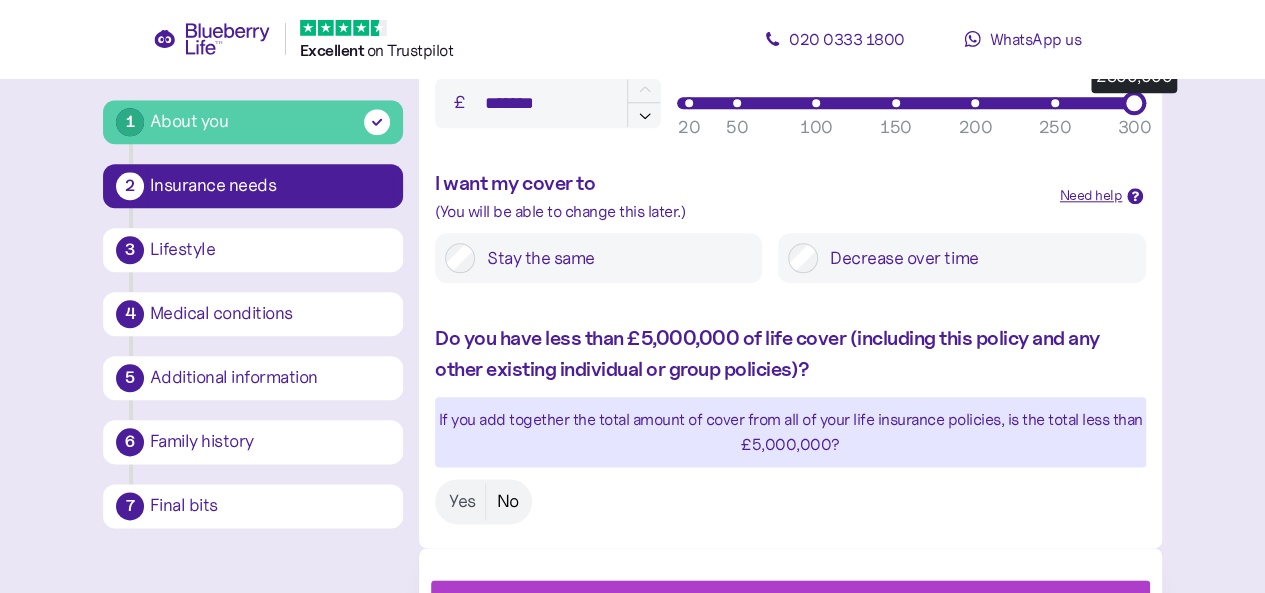 click on "No" at bounding box center [507, 501] 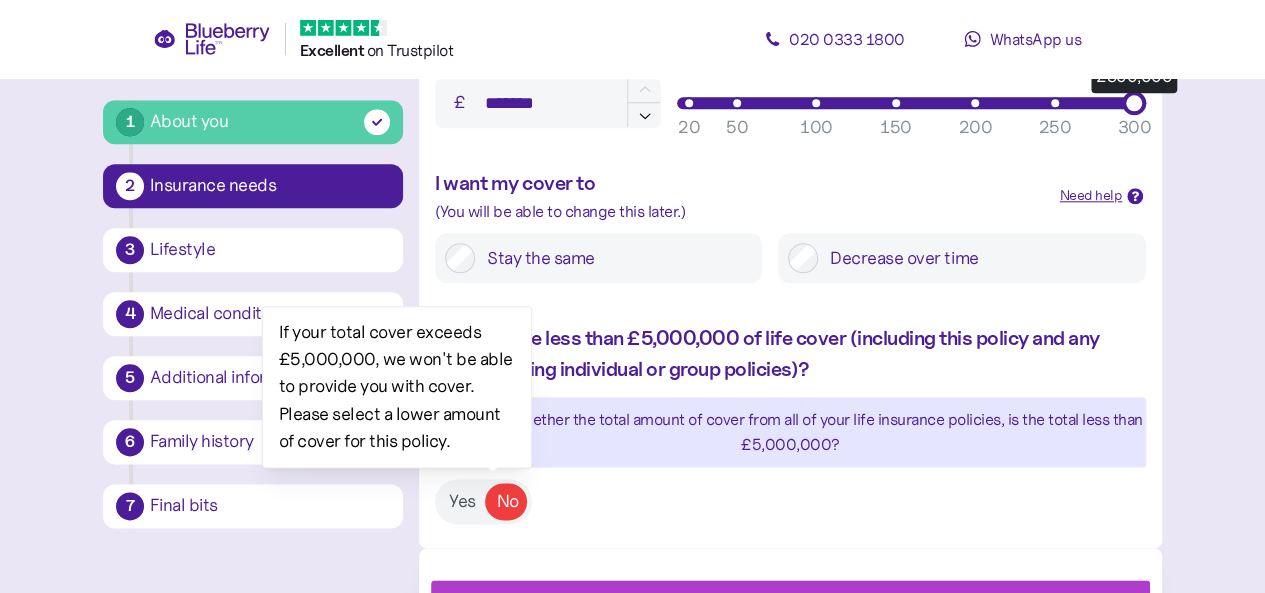scroll, scrollTop: 1074, scrollLeft: 0, axis: vertical 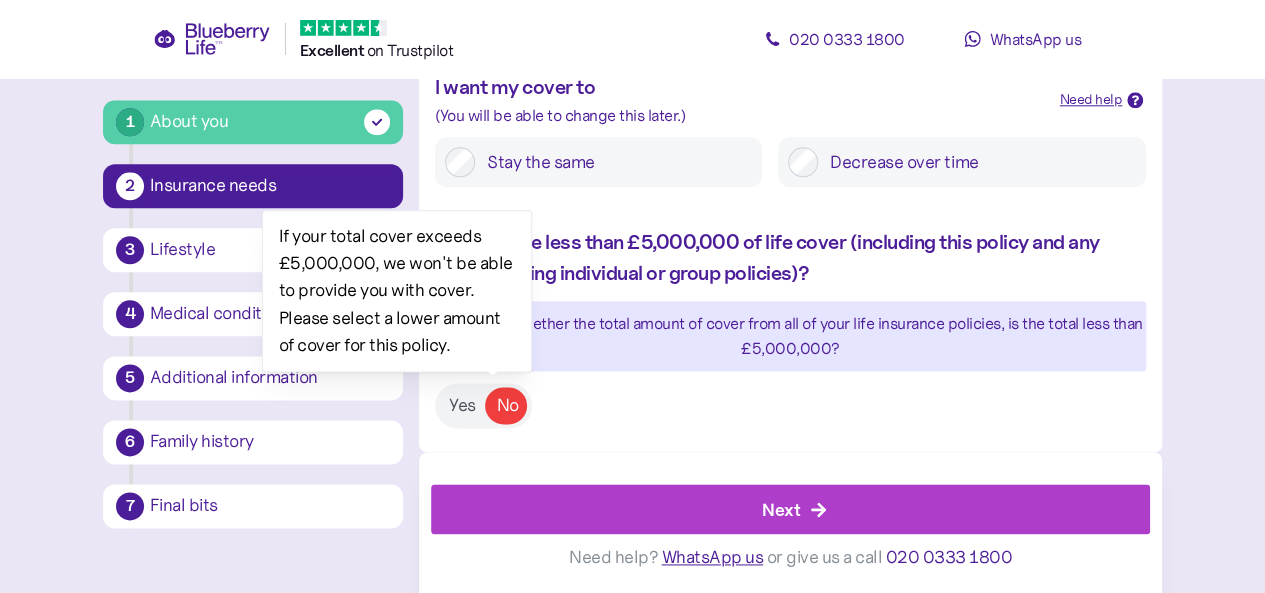 click on "Next" at bounding box center (795, 509) 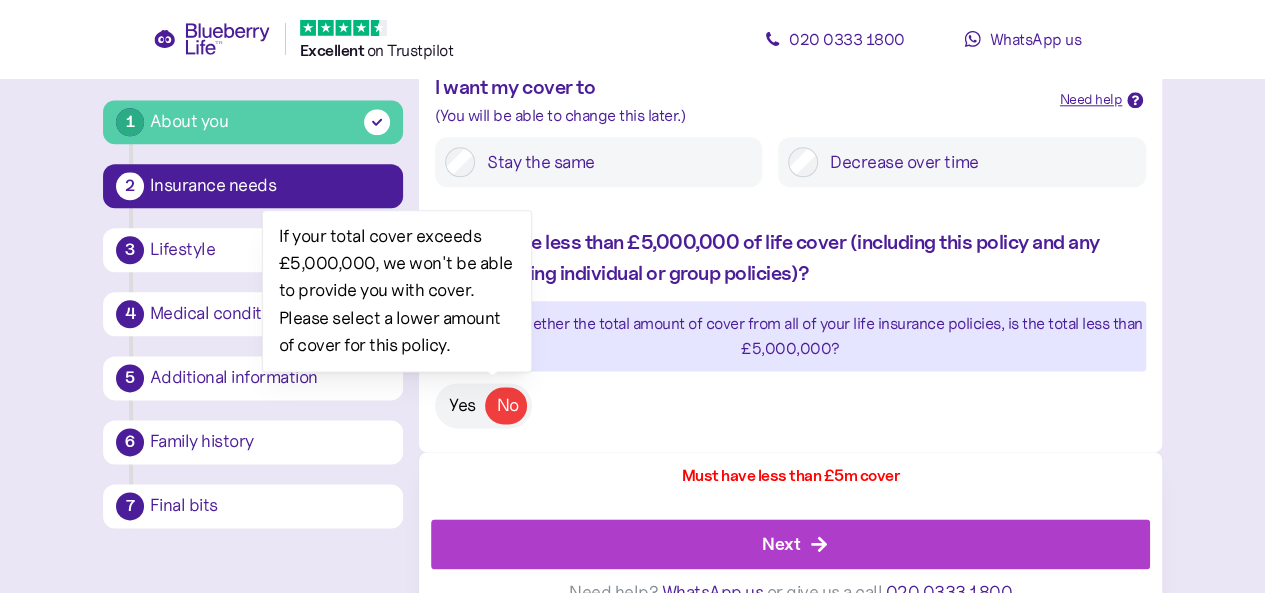 click on "Yes" at bounding box center [462, 405] 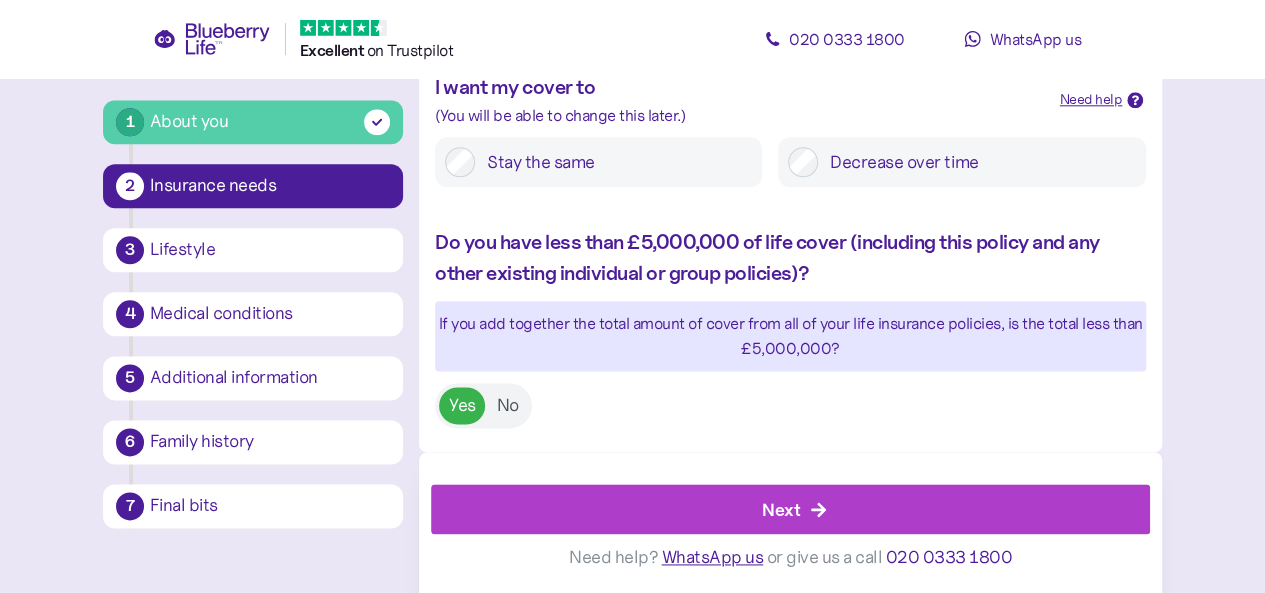 click on "Next" at bounding box center (781, 509) 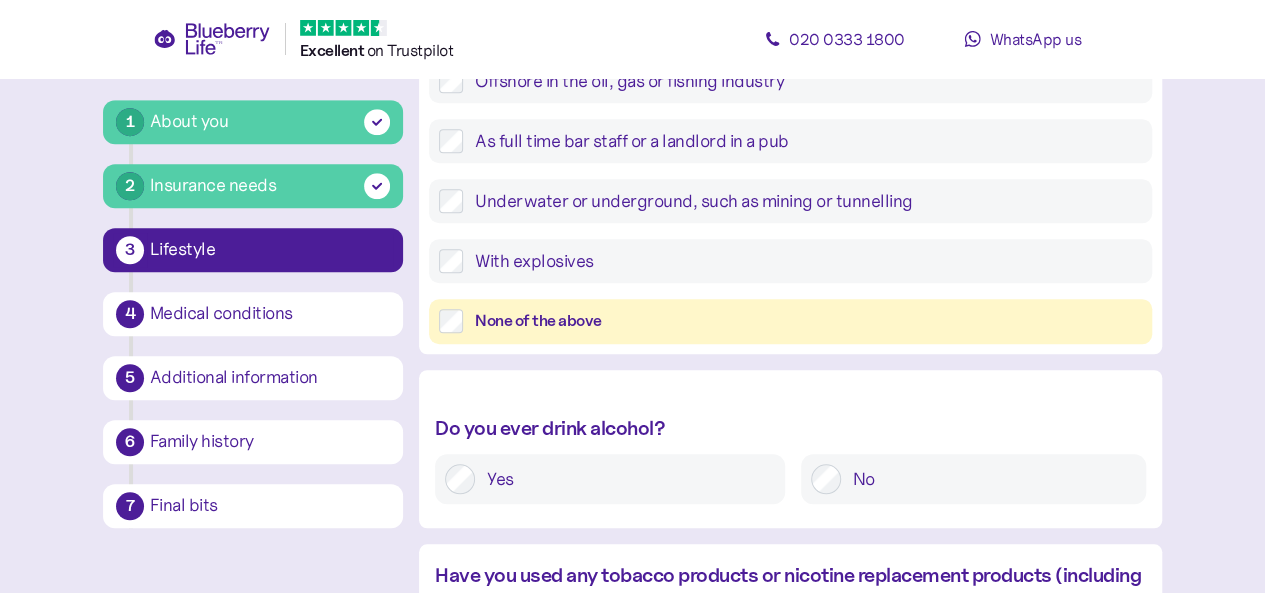 scroll, scrollTop: 680, scrollLeft: 0, axis: vertical 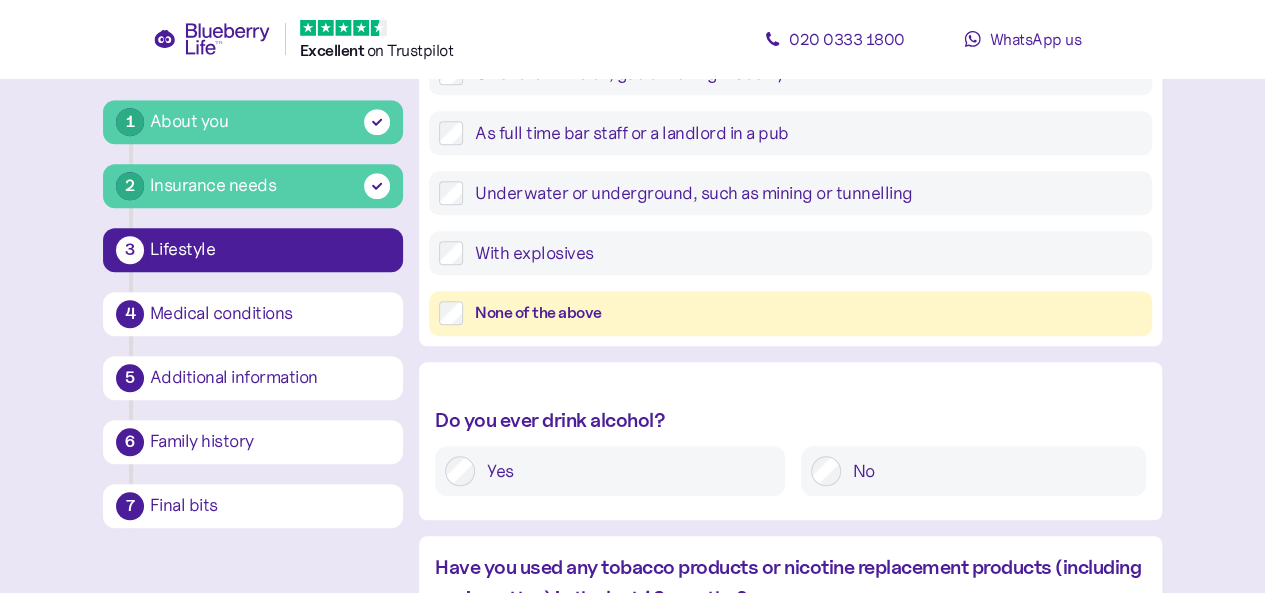 click on "None of the above" at bounding box center [802, 313] 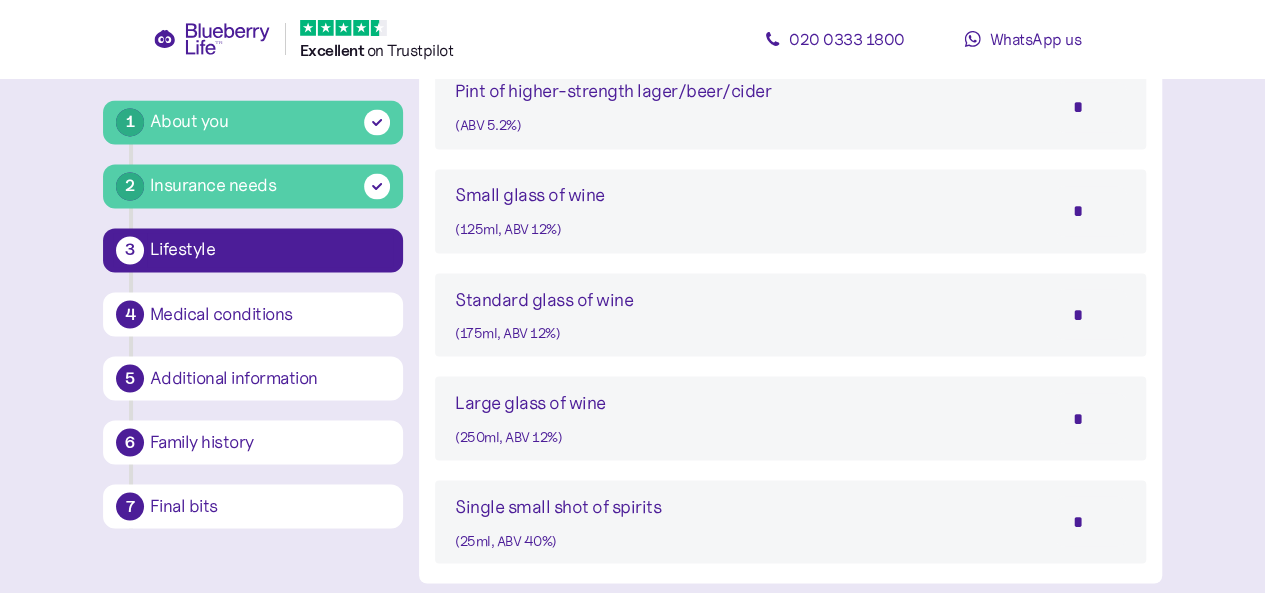 scroll, scrollTop: 1632, scrollLeft: 0, axis: vertical 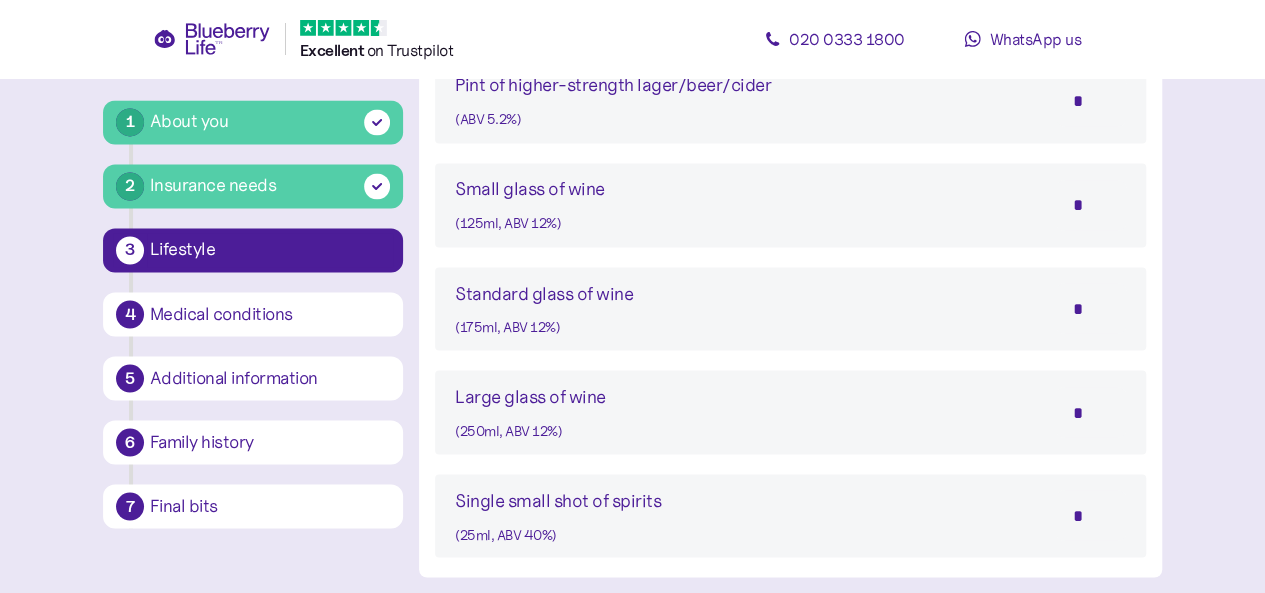 click on "*" at bounding box center [1091, 205] 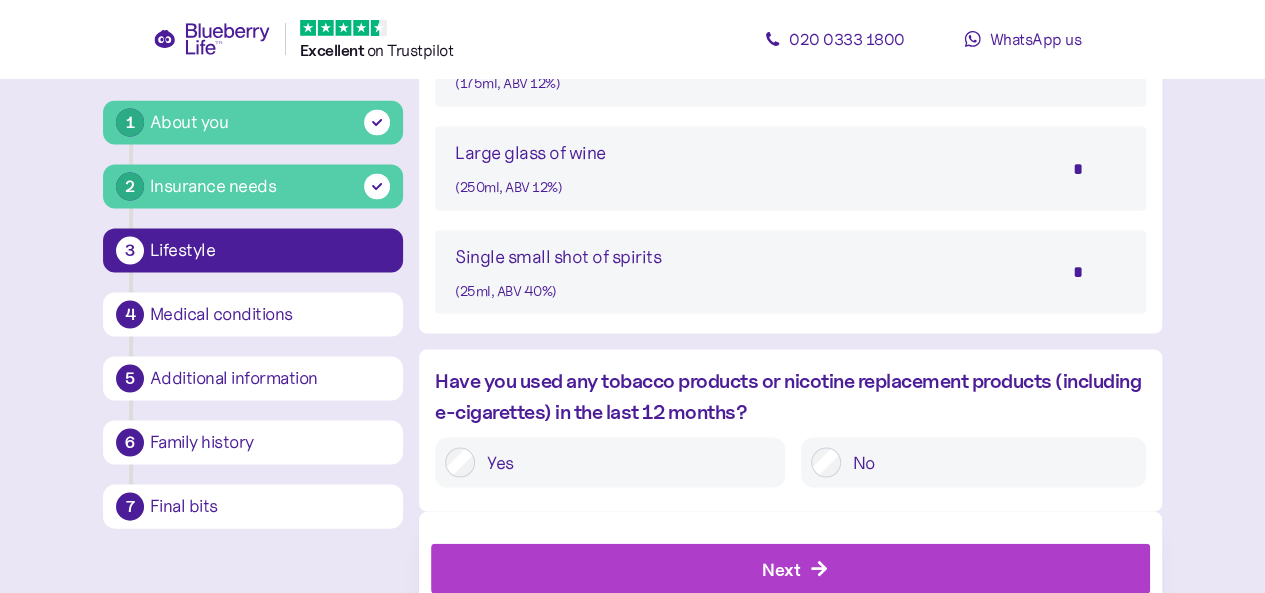 scroll, scrollTop: 1935, scrollLeft: 0, axis: vertical 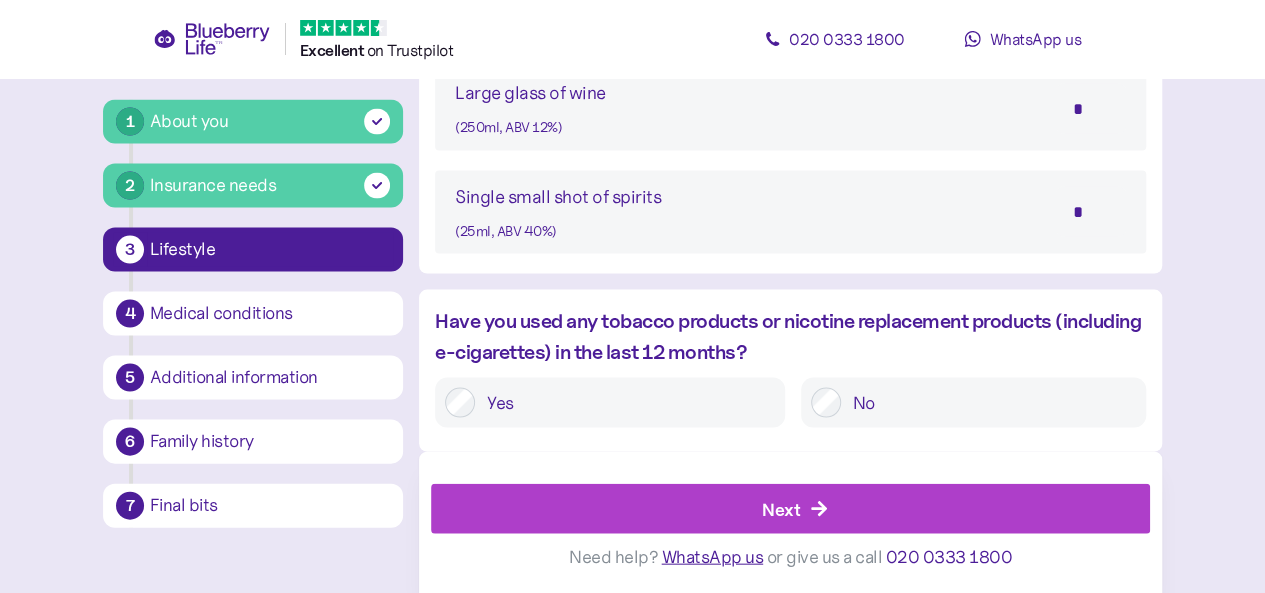 type on "*" 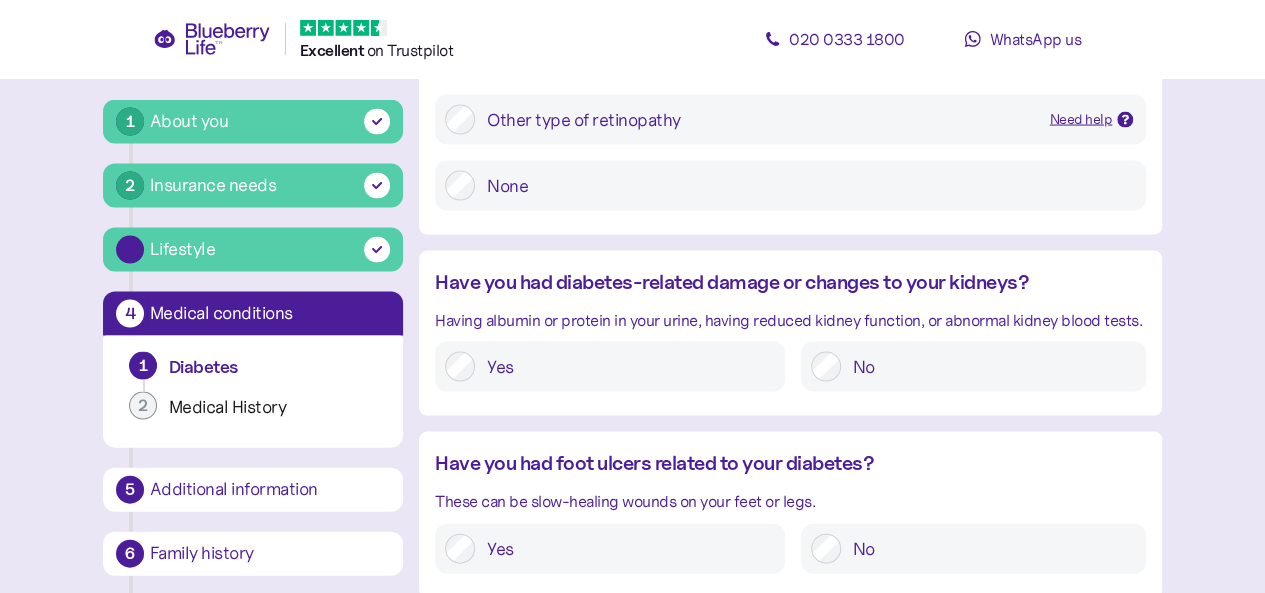 scroll, scrollTop: 38, scrollLeft: 0, axis: vertical 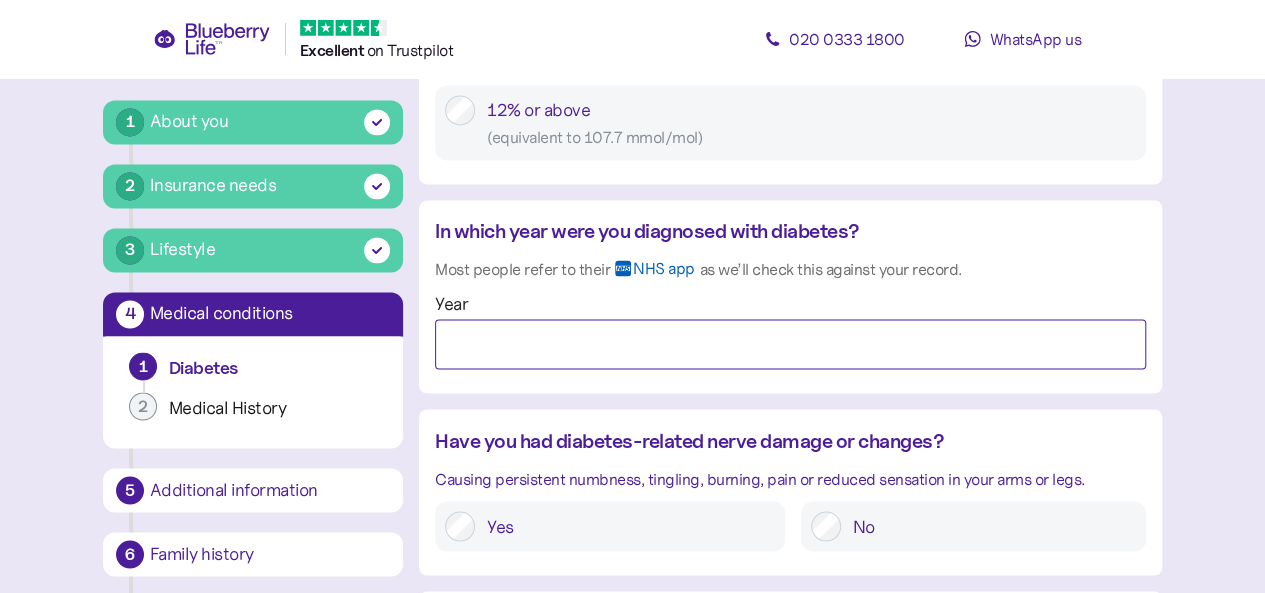 click on "Year" at bounding box center (790, 344) 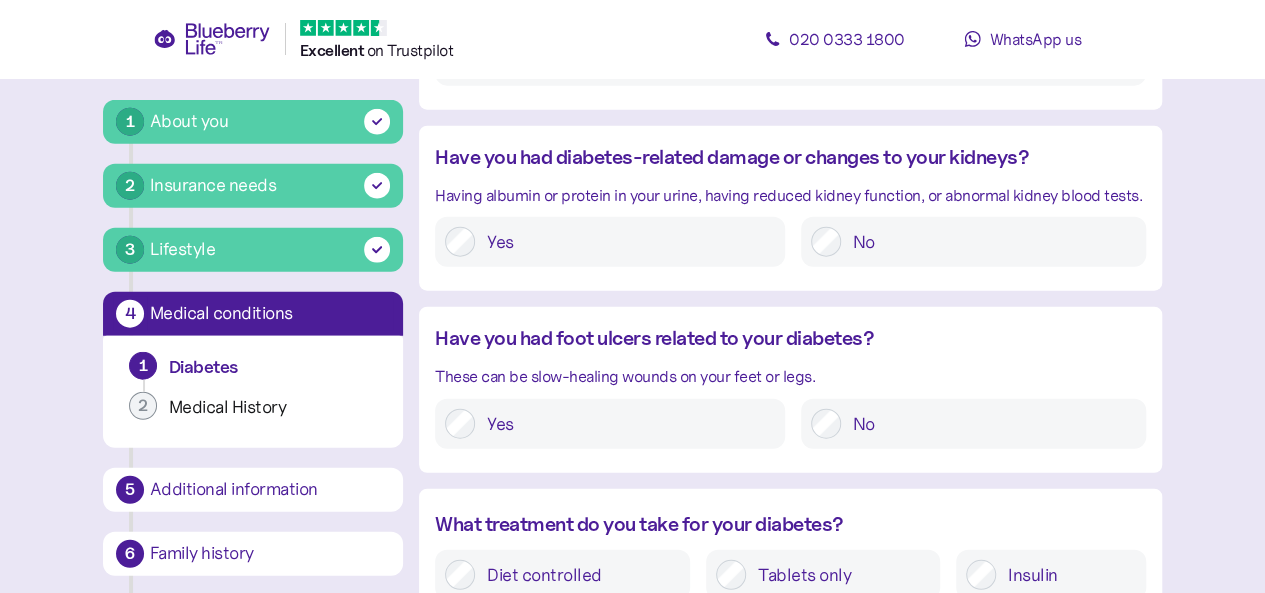 scroll, scrollTop: 2372, scrollLeft: 0, axis: vertical 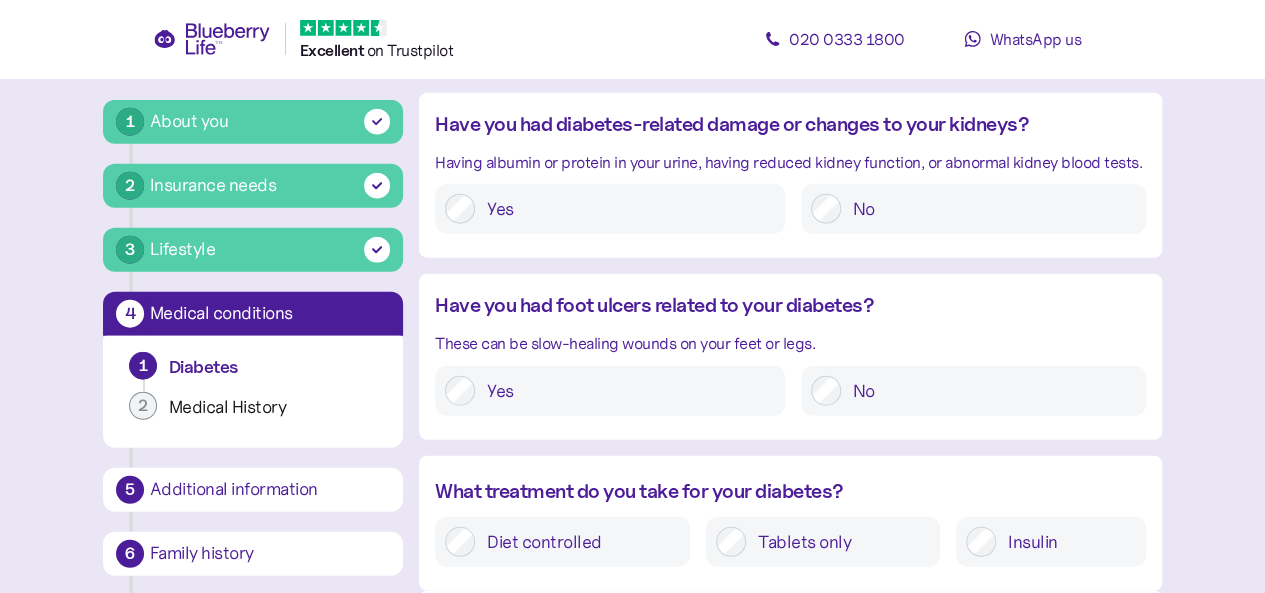 type on "****" 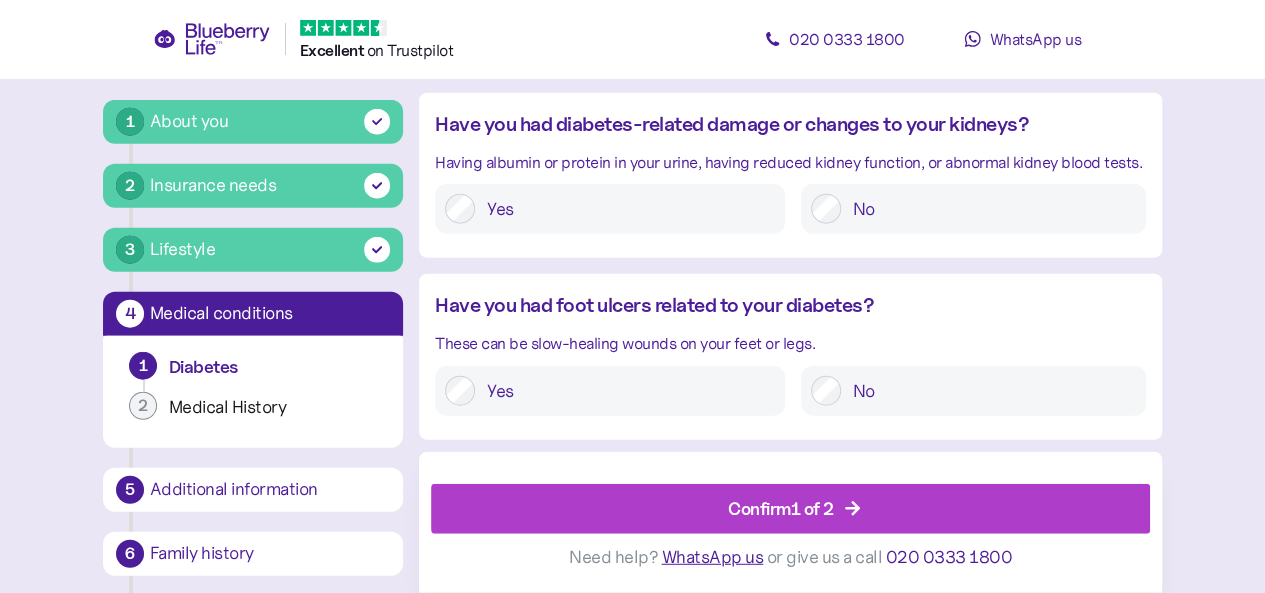 scroll, scrollTop: 2511, scrollLeft: 0, axis: vertical 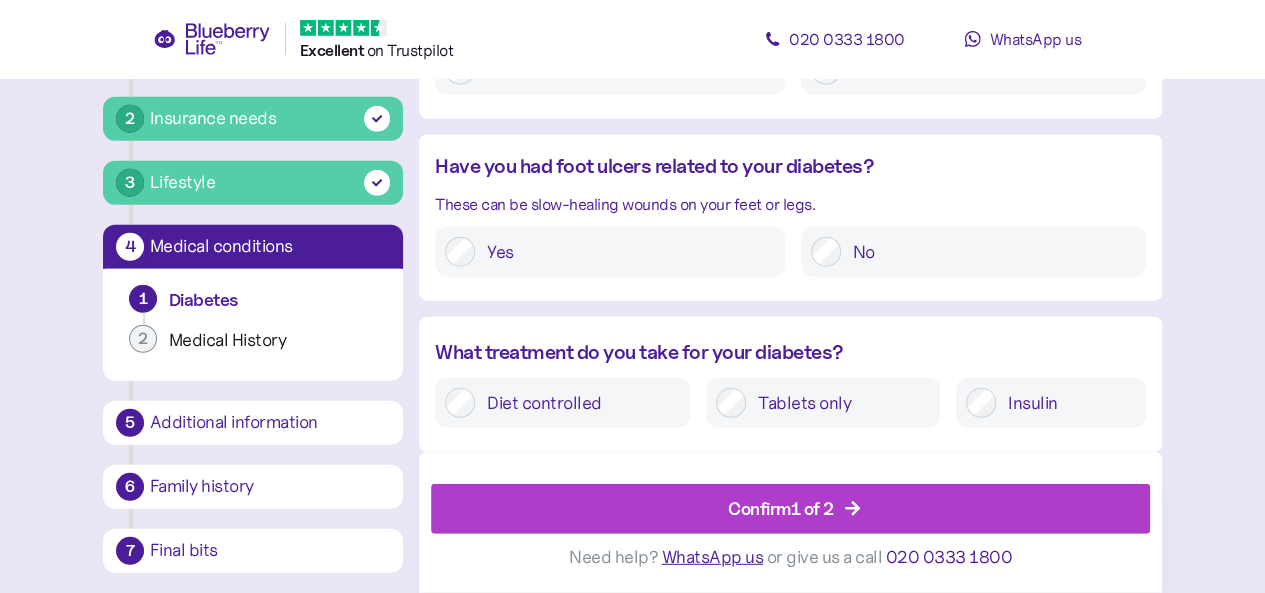 click on "Confirm  1 of 2" at bounding box center [781, 508] 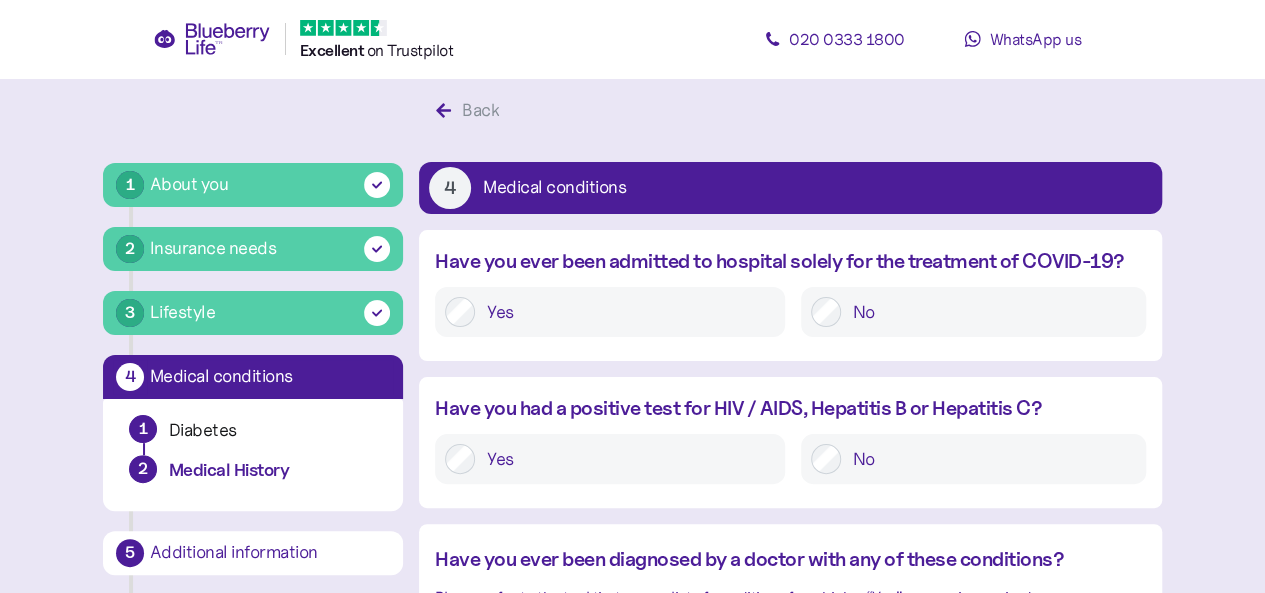scroll, scrollTop: 38, scrollLeft: 0, axis: vertical 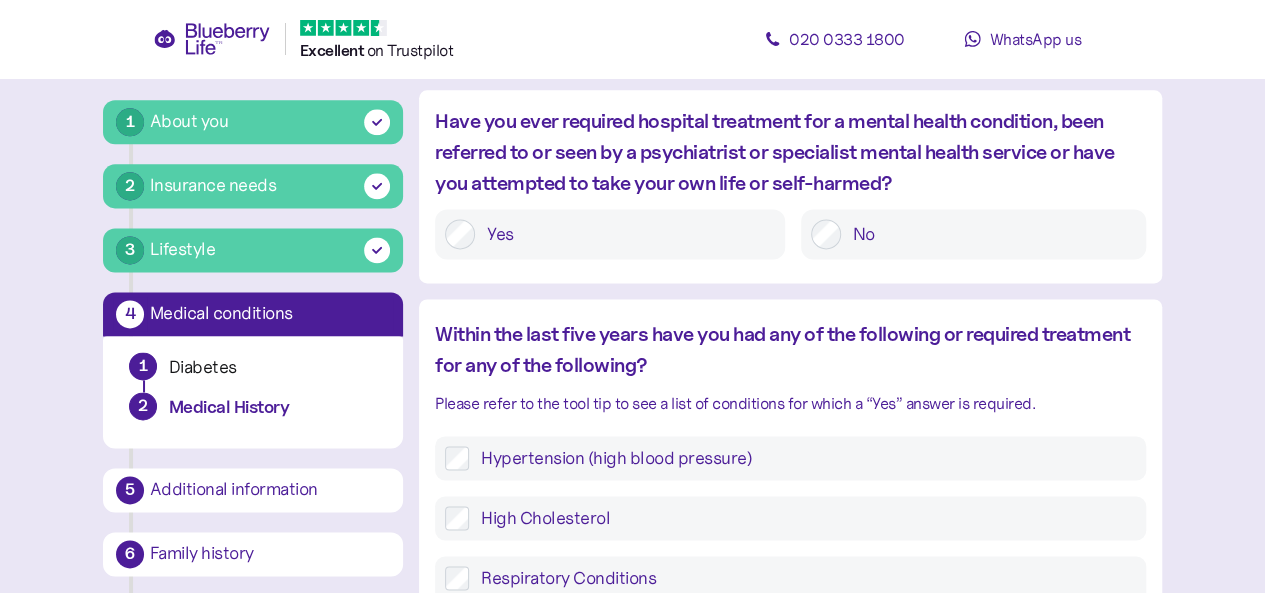 click on "No" at bounding box center [988, 234] 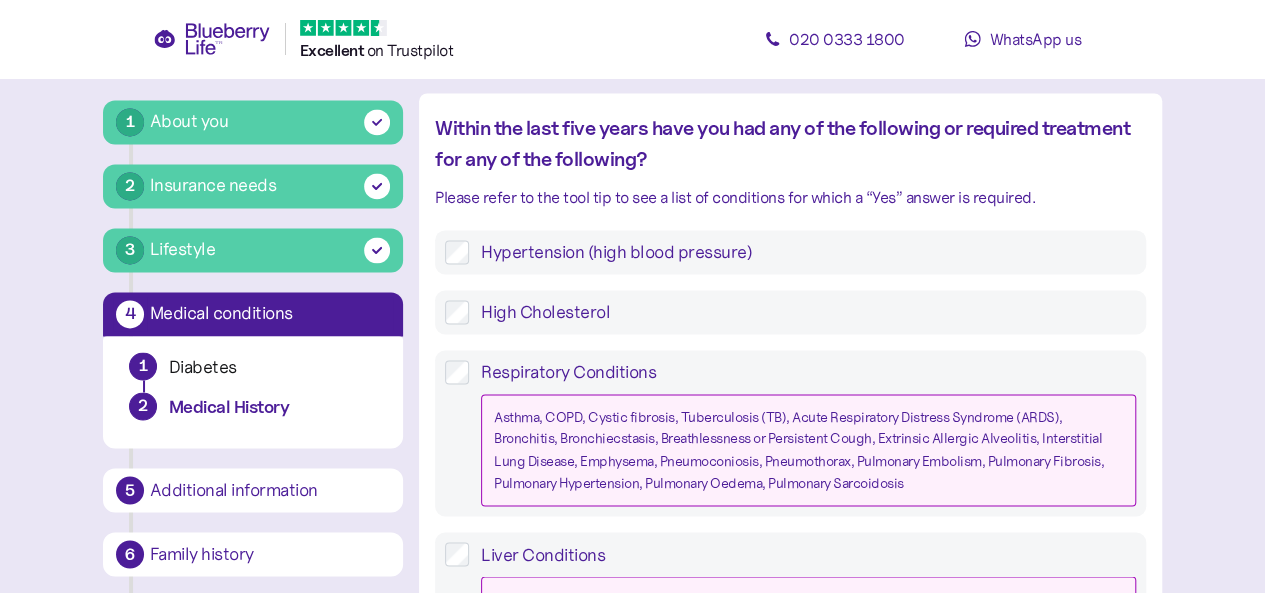 scroll, scrollTop: 1486, scrollLeft: 0, axis: vertical 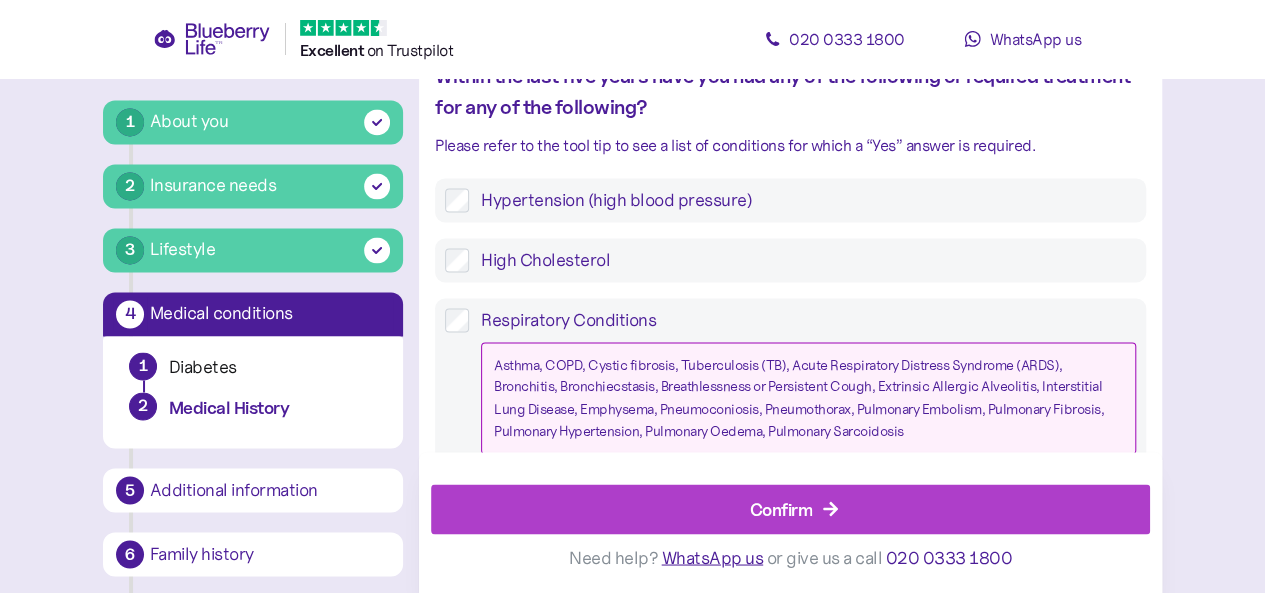click on "Confirm" at bounding box center [781, 508] 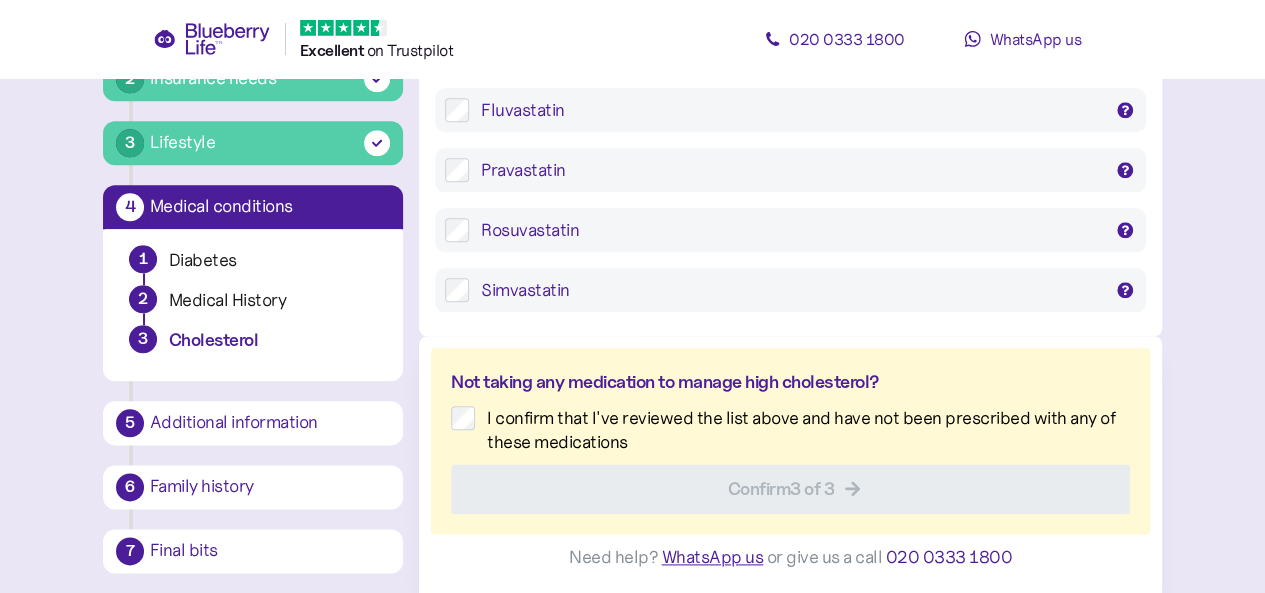 scroll, scrollTop: 38, scrollLeft: 0, axis: vertical 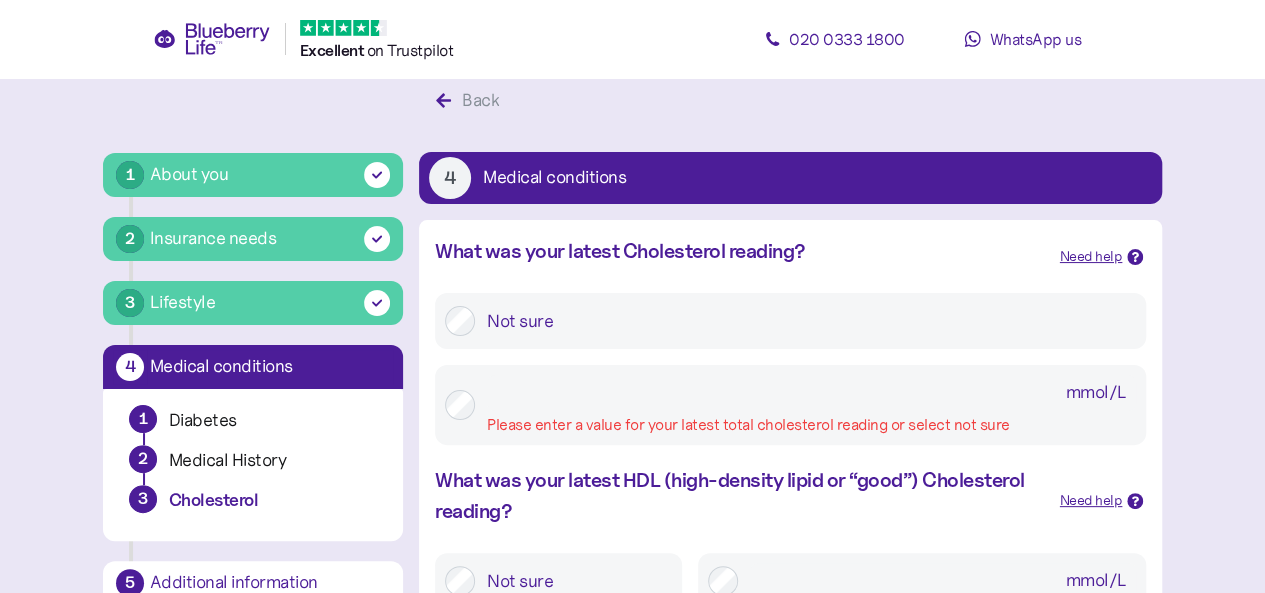 click on "mmol/L Please enter a value for your latest total cholesterol reading or select not sure" at bounding box center (811, 393) 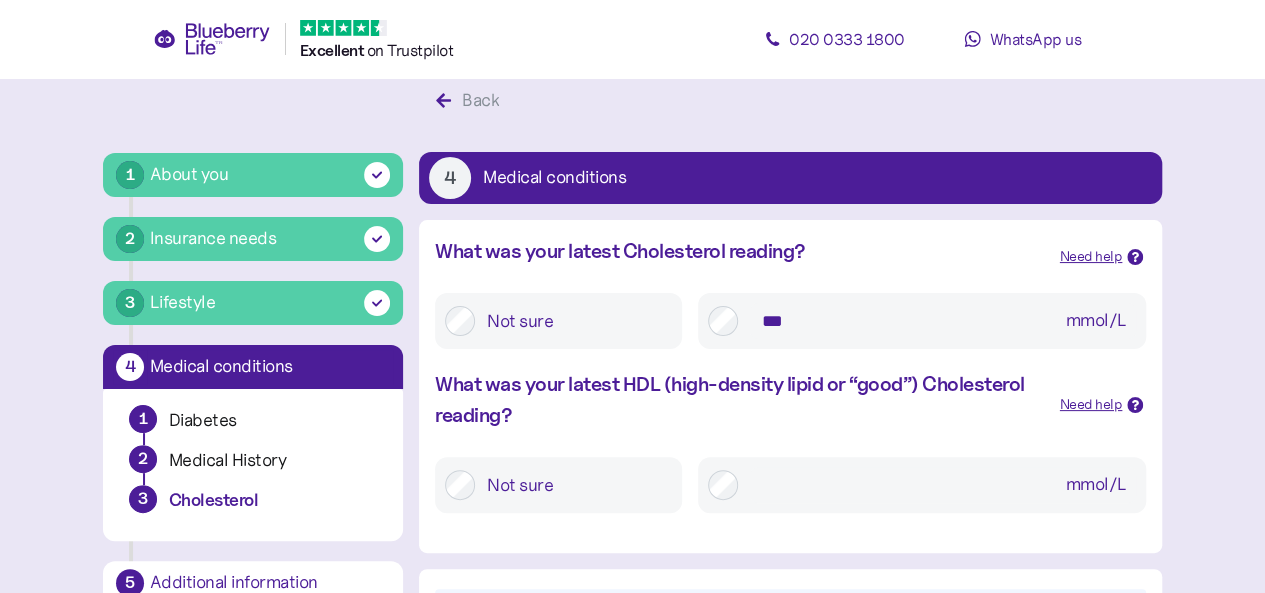 type on "***" 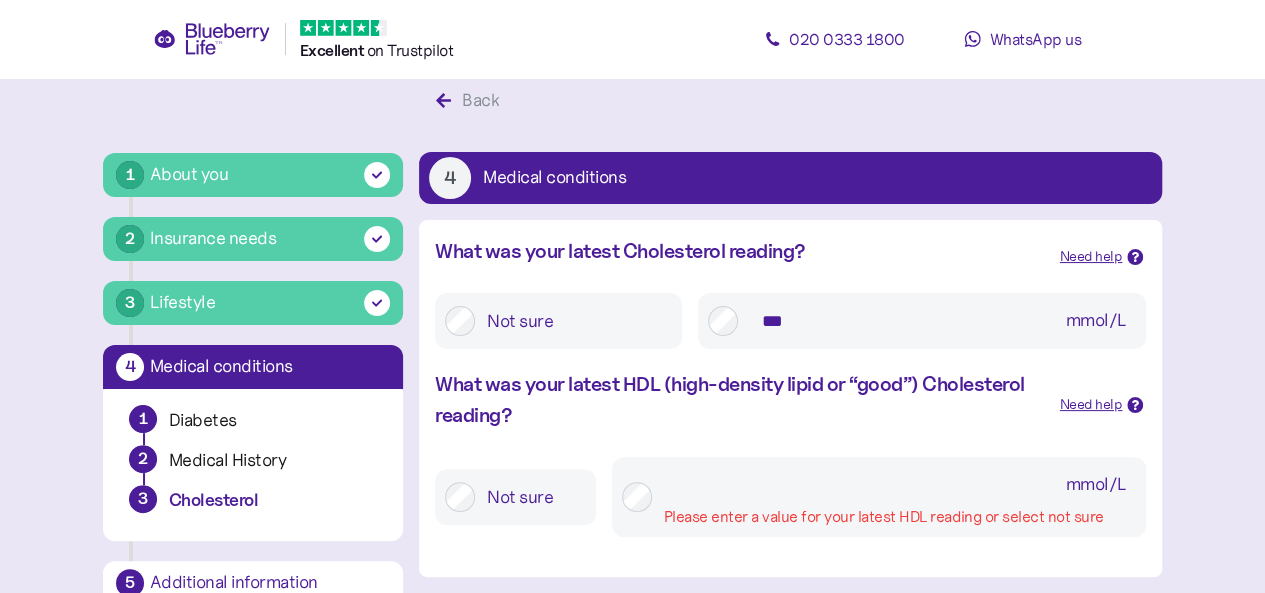 click on "mmol/L Please enter a value for your latest HDL reading or select not sure" at bounding box center [900, 485] 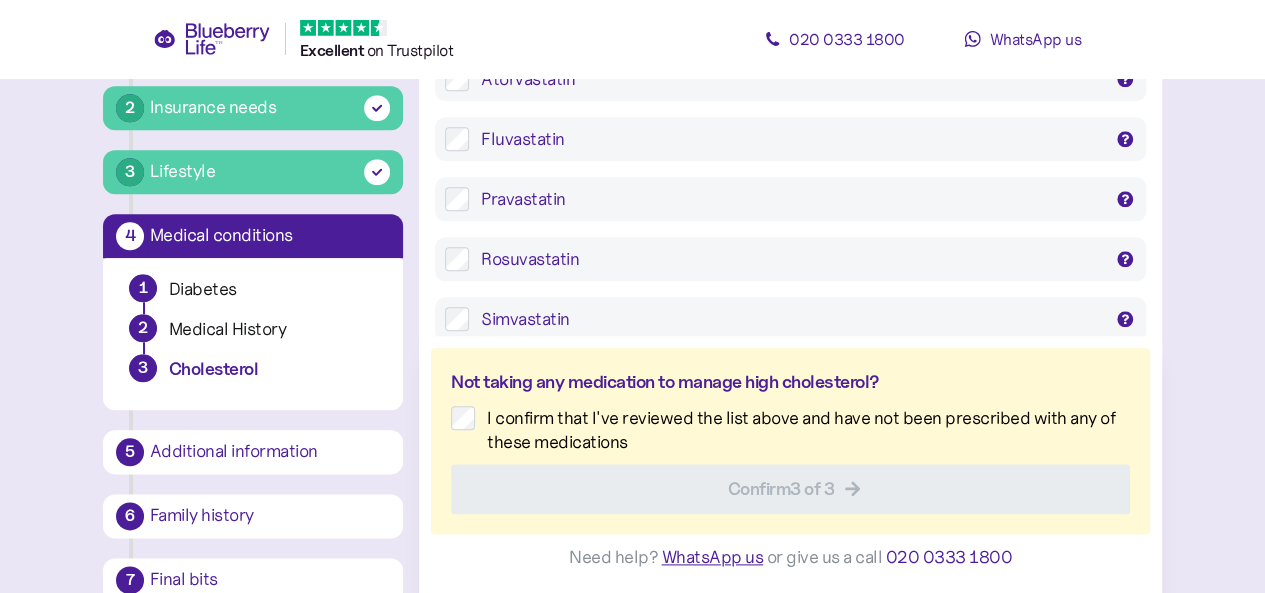scroll, scrollTop: 982, scrollLeft: 0, axis: vertical 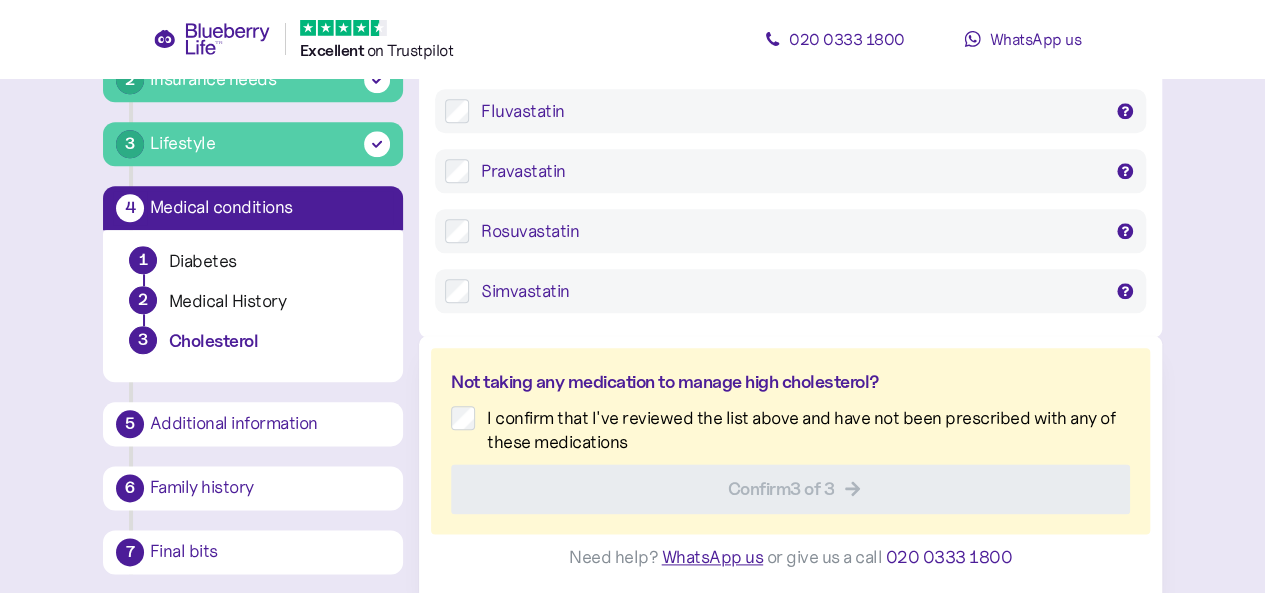type on "***" 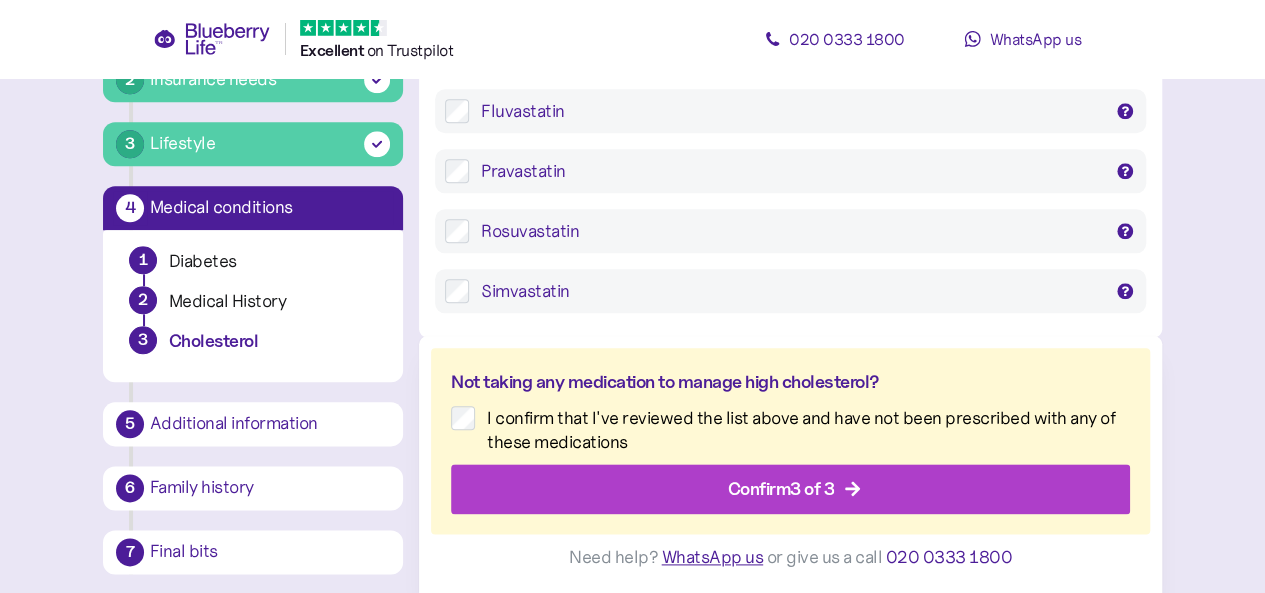 click 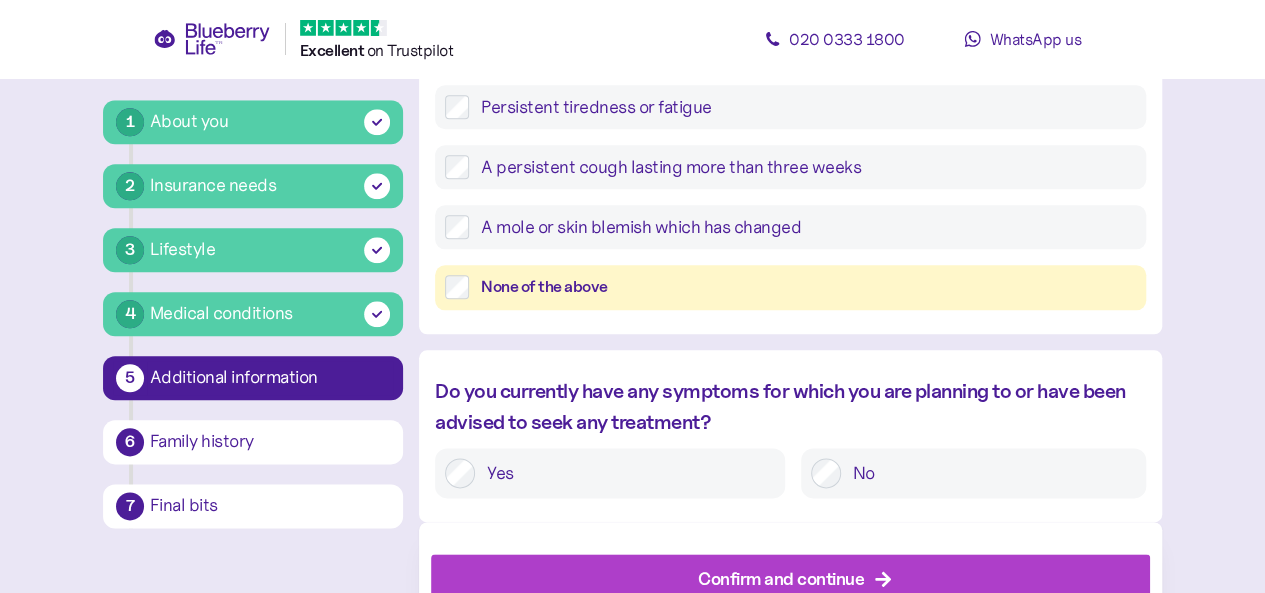 scroll, scrollTop: 38, scrollLeft: 0, axis: vertical 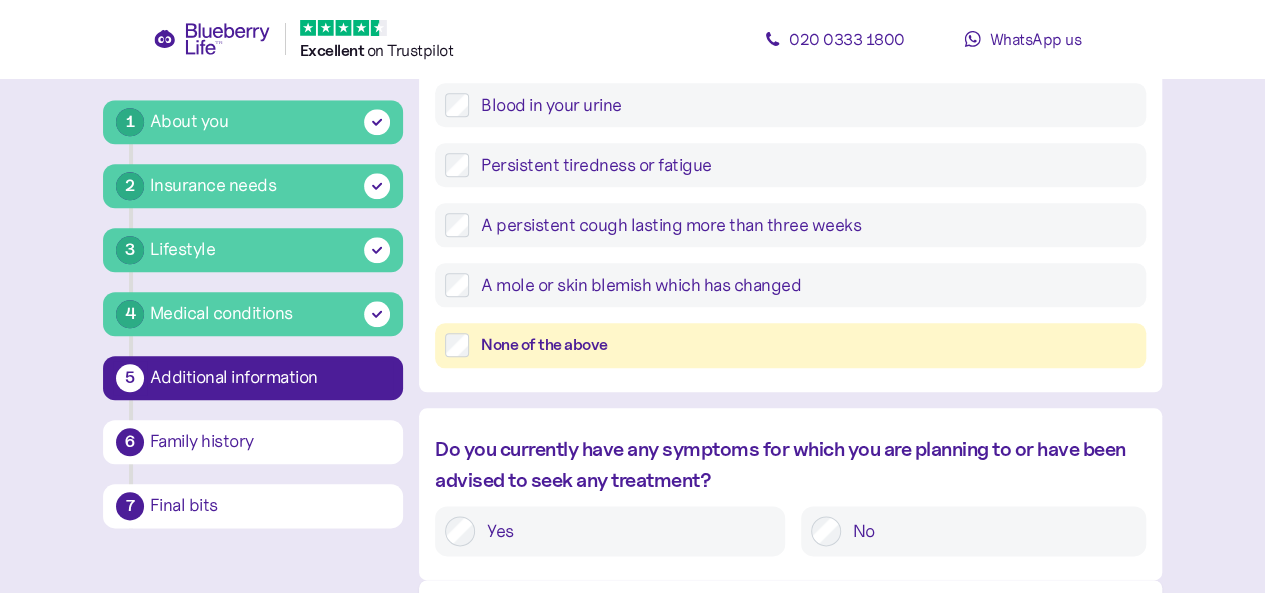 click on "None of the above" at bounding box center [790, 345] 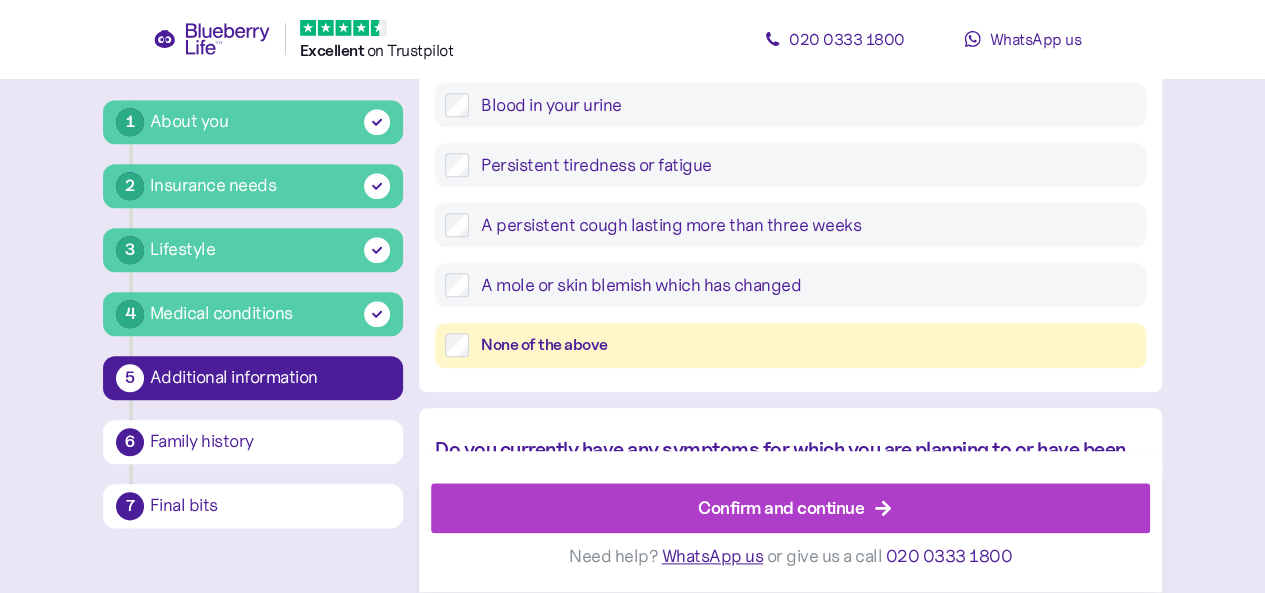 click on "Confirm and continue" at bounding box center (781, 508) 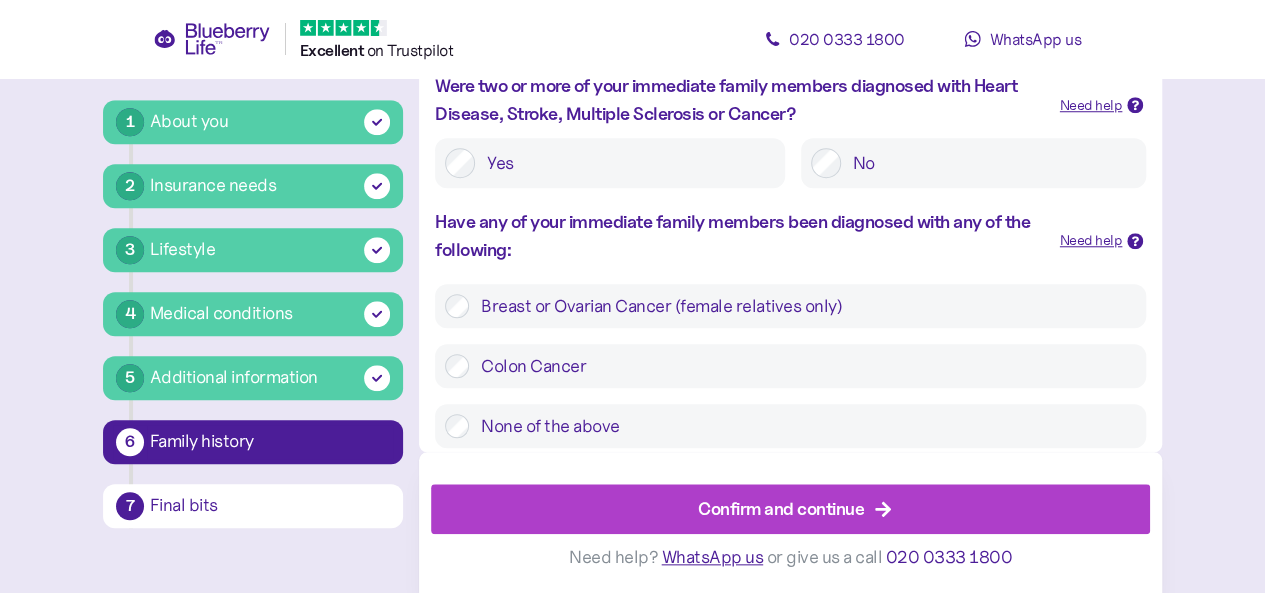 scroll, scrollTop: 38, scrollLeft: 0, axis: vertical 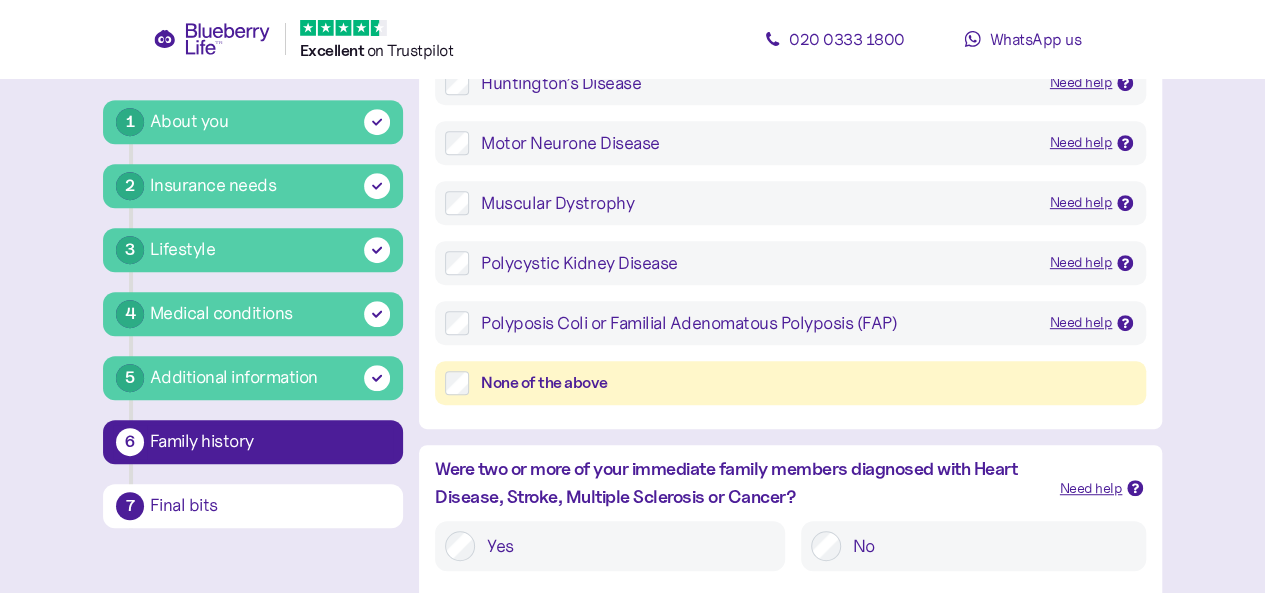click on "No" at bounding box center [988, 546] 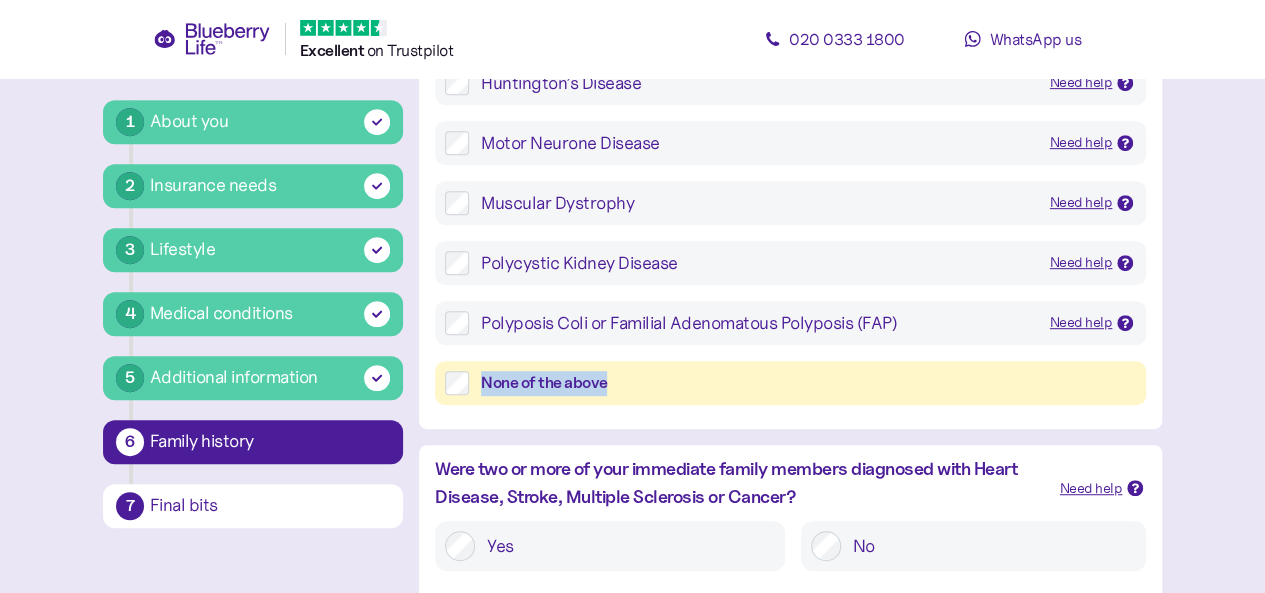 drag, startPoint x: 1261, startPoint y: 321, endPoint x: 1279, endPoint y: 395, distance: 76.15773 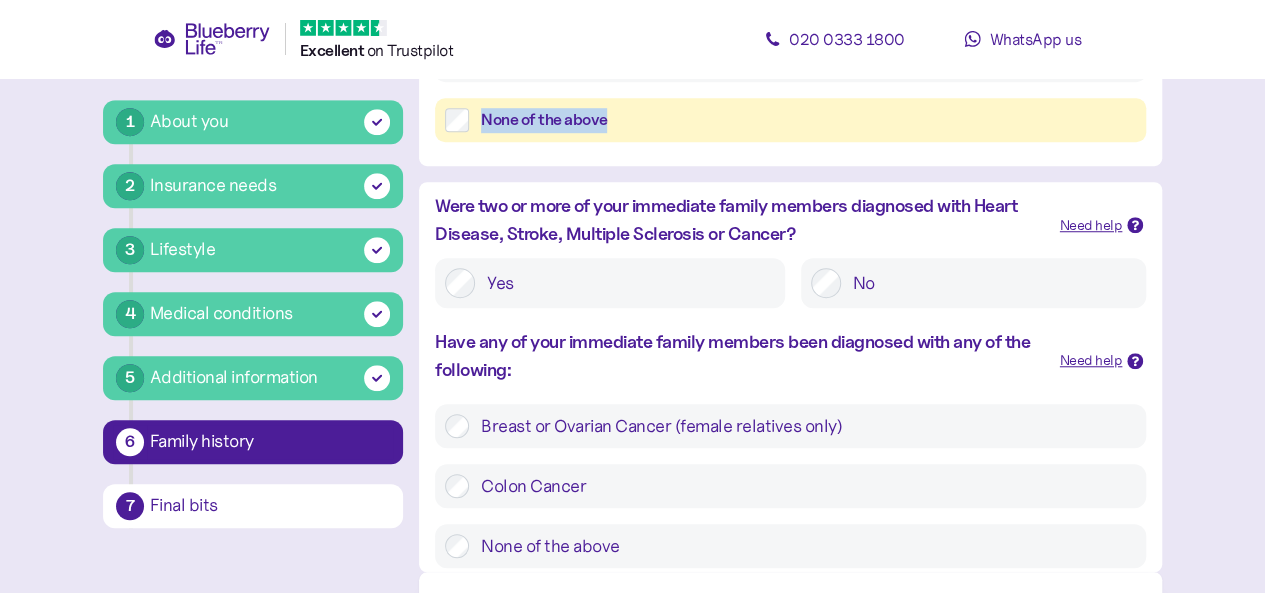 scroll, scrollTop: 722, scrollLeft: 0, axis: vertical 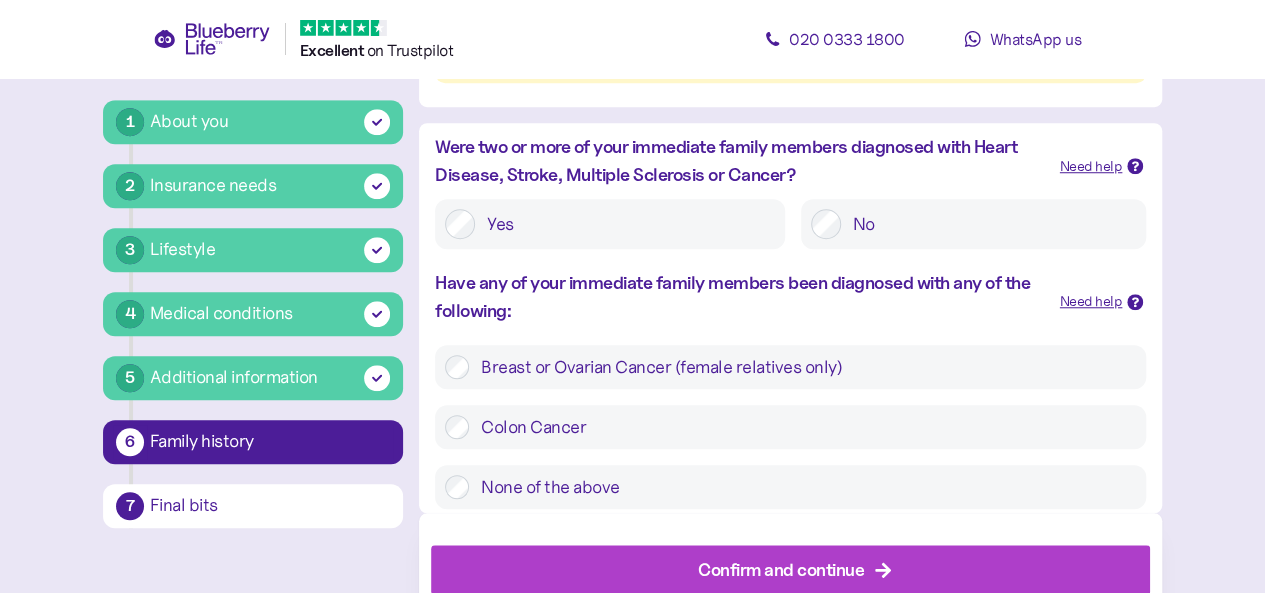 click on "Confirm and continue" at bounding box center [781, 569] 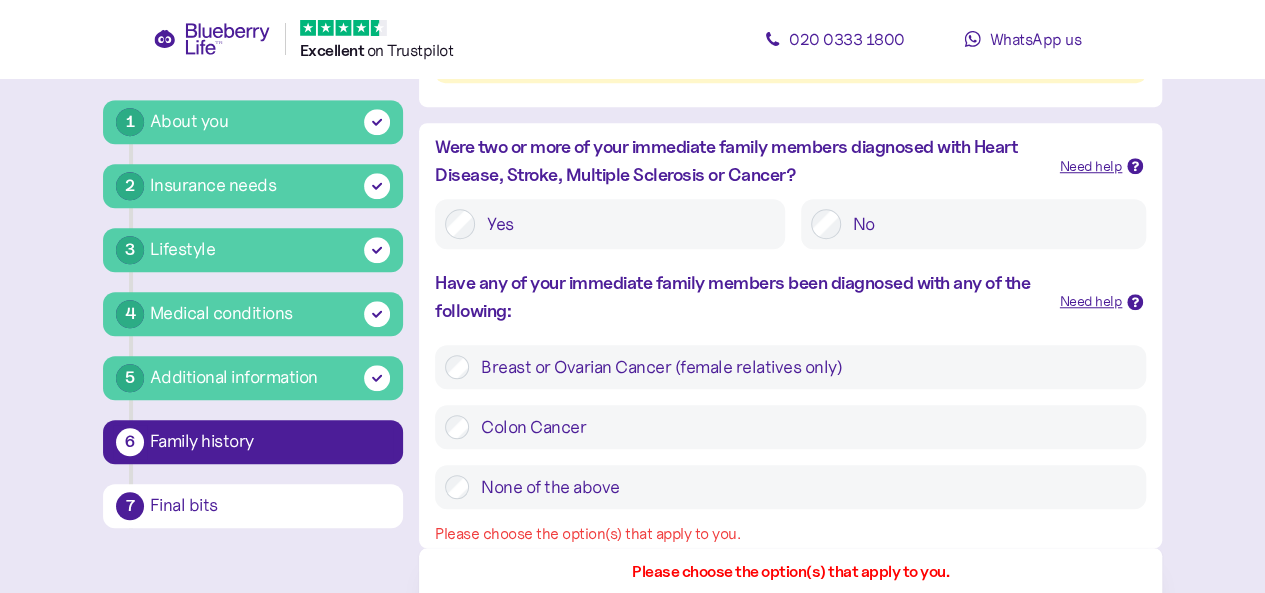 click on "None of the above" at bounding box center (790, 487) 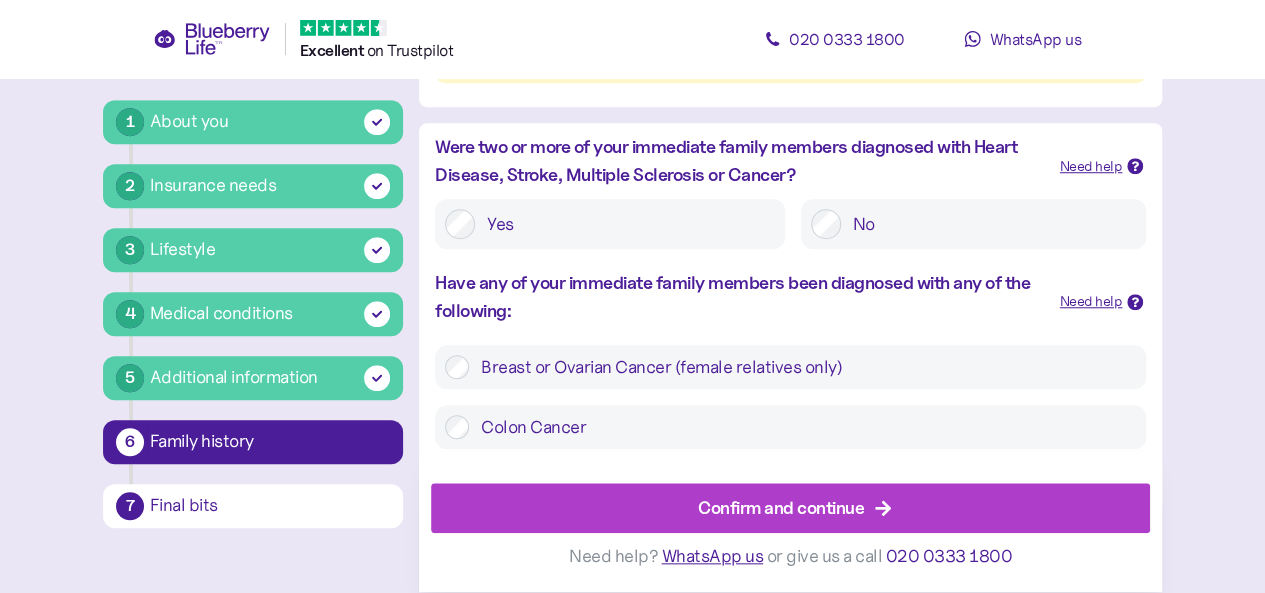 click on "Confirm and continue" at bounding box center (781, 508) 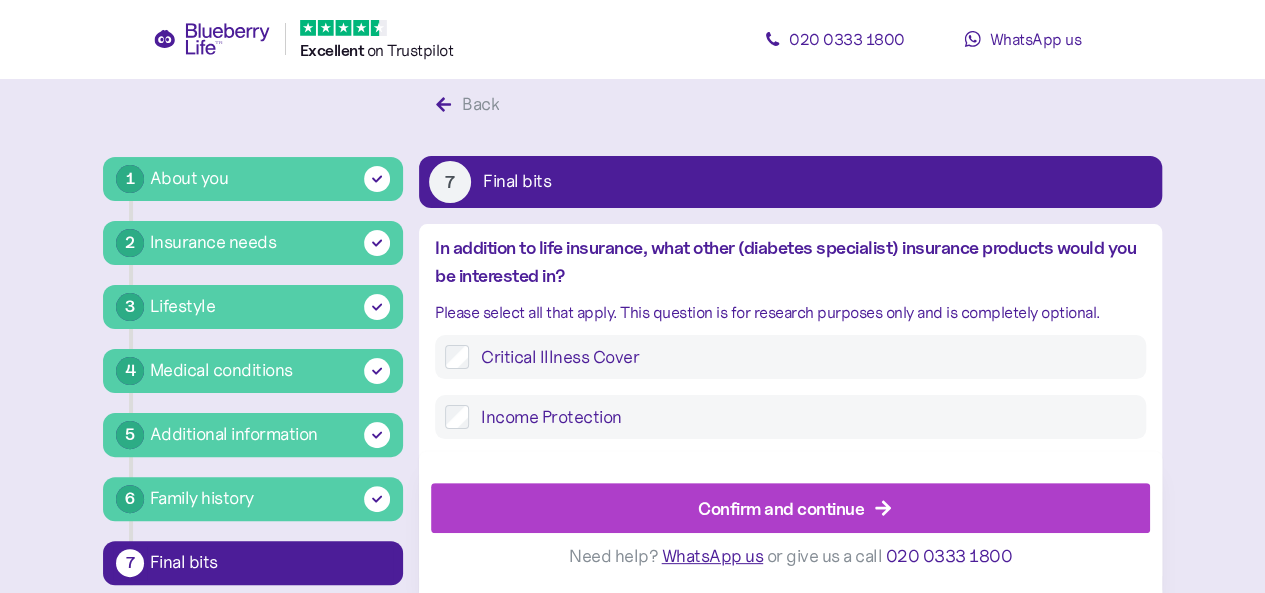 scroll, scrollTop: 38, scrollLeft: 0, axis: vertical 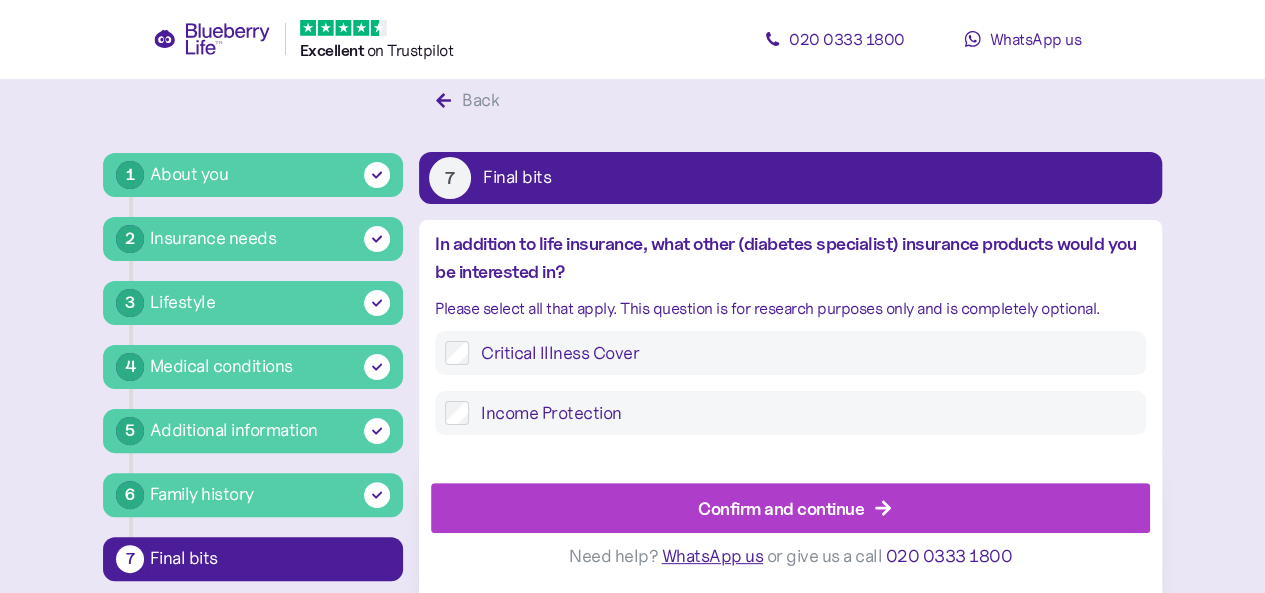 click on "Confirm and continue" at bounding box center [781, 508] 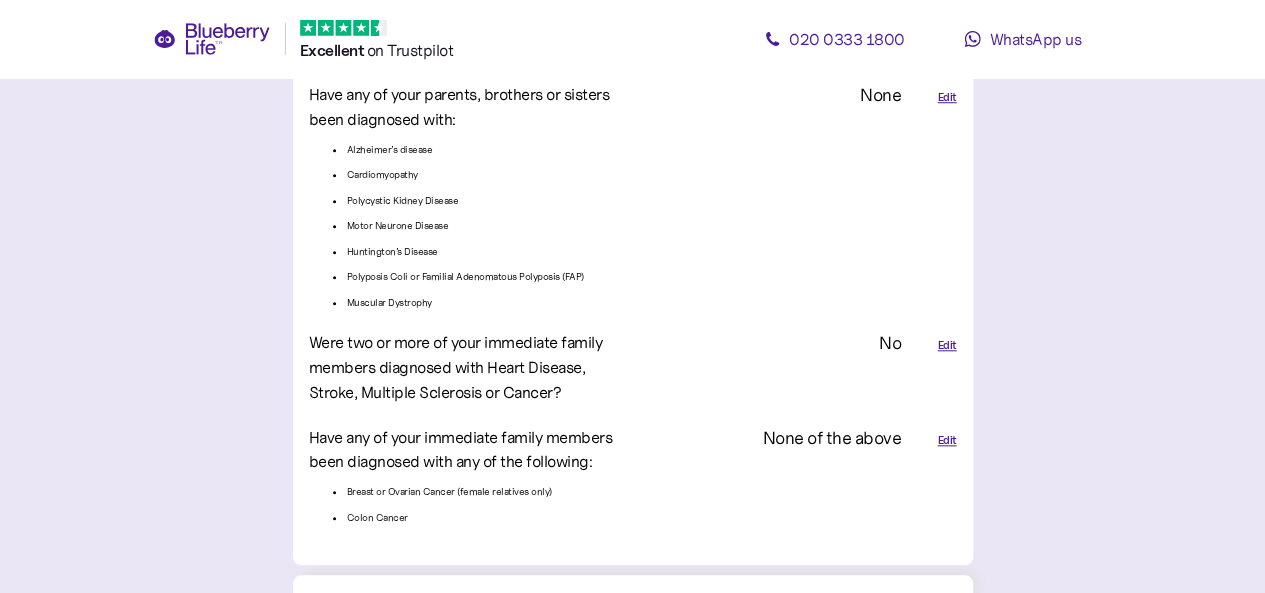 scroll, scrollTop: 4906, scrollLeft: 0, axis: vertical 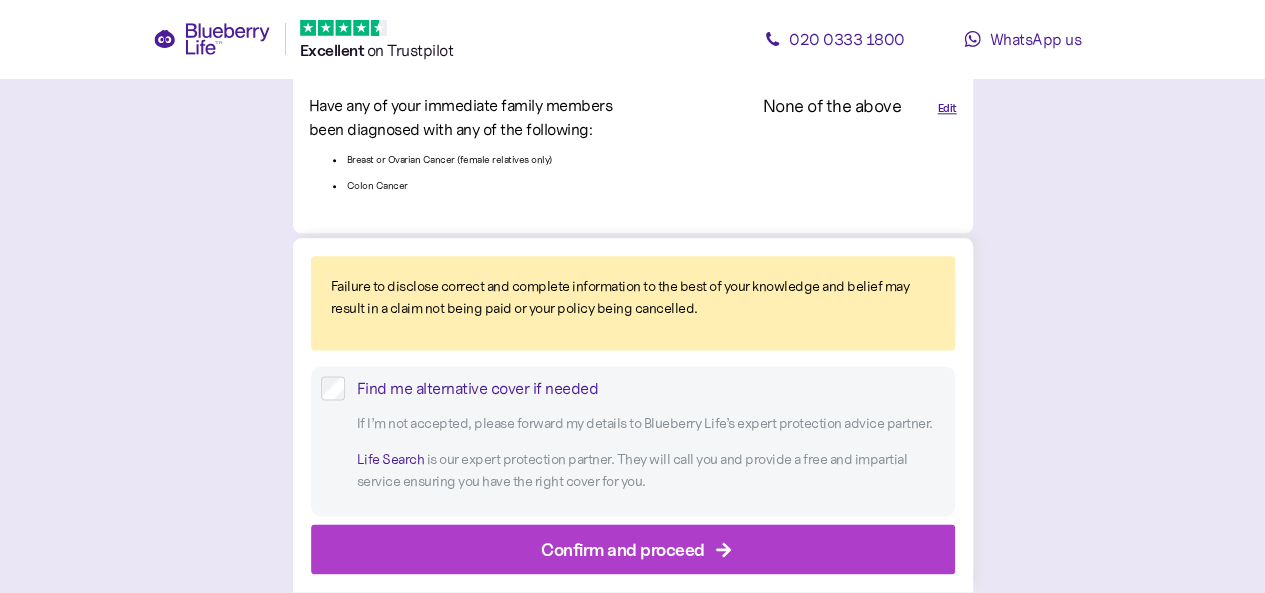 click on "Confirm and proceed" at bounding box center (623, 549) 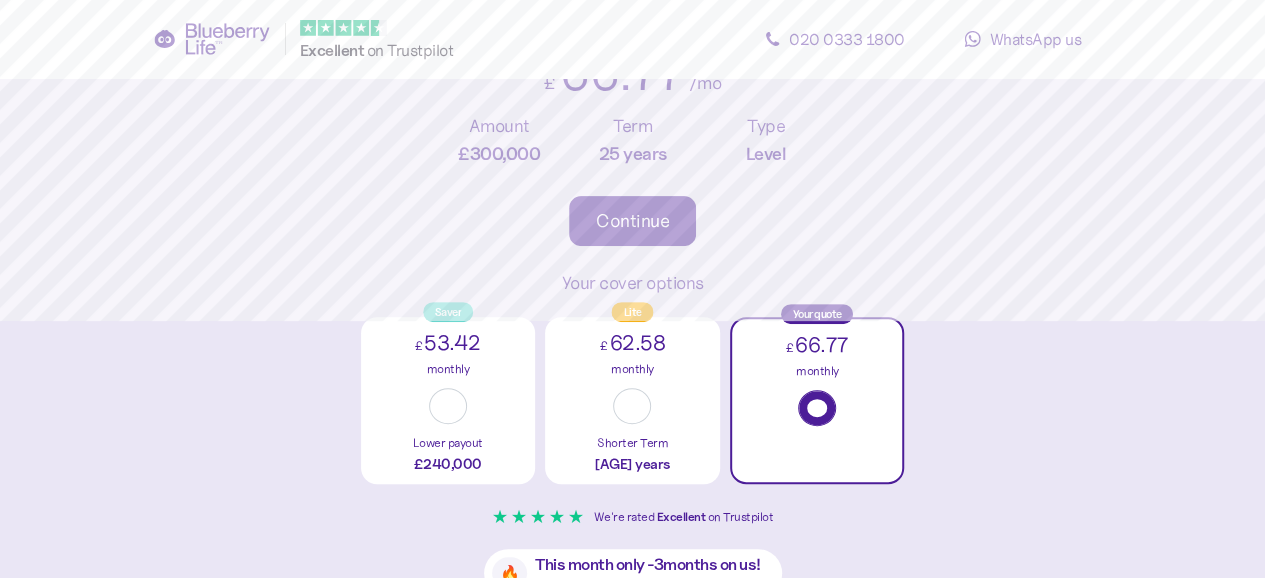 scroll, scrollTop: 362, scrollLeft: 0, axis: vertical 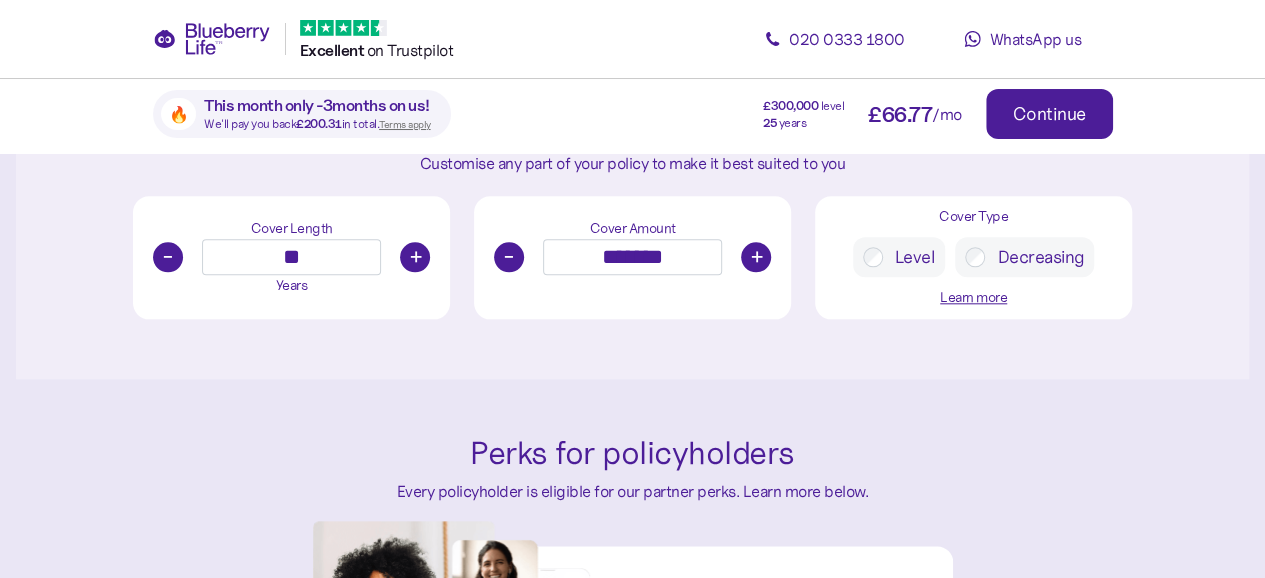 click on "-" at bounding box center [168, 257] 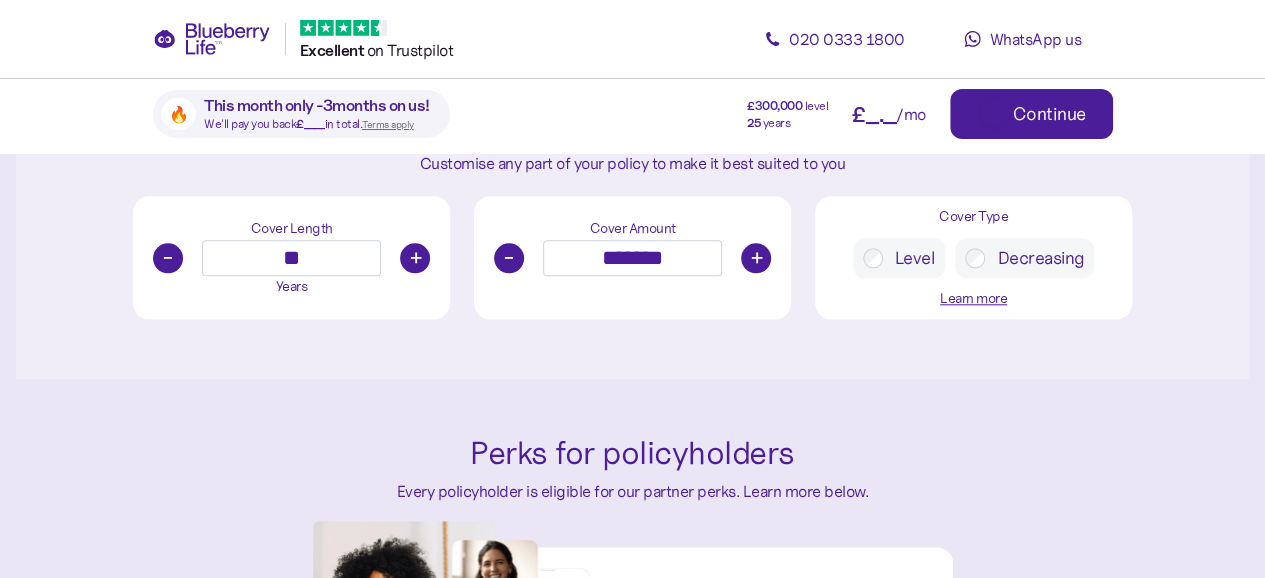 click on "-" at bounding box center [168, 258] 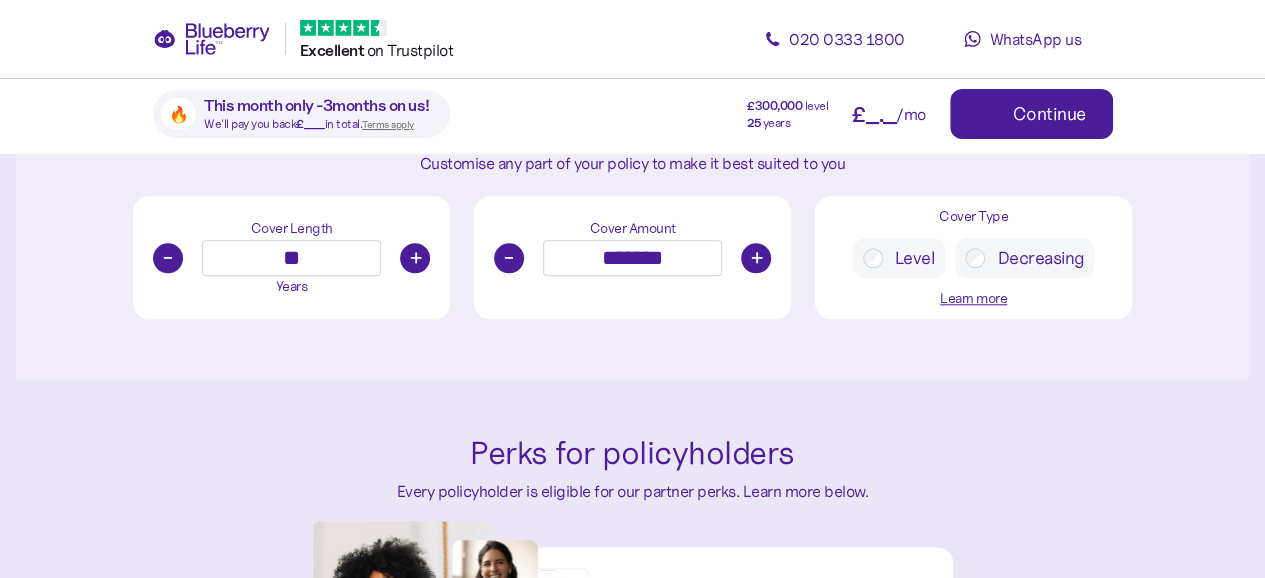 click on "-" at bounding box center [168, 258] 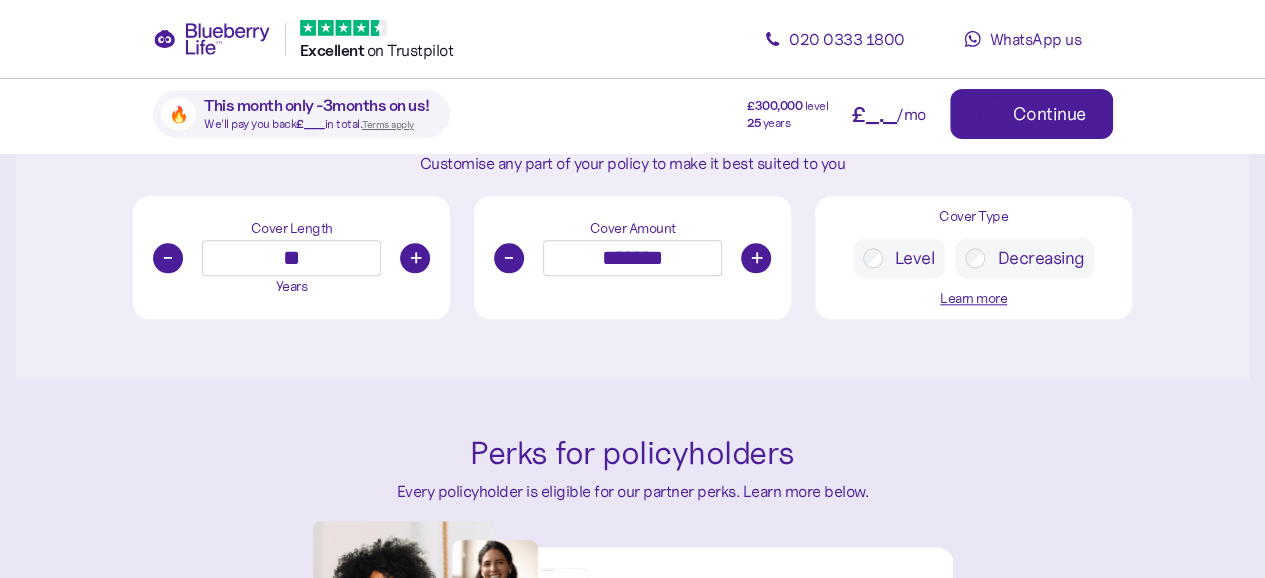 click on "-" at bounding box center [168, 258] 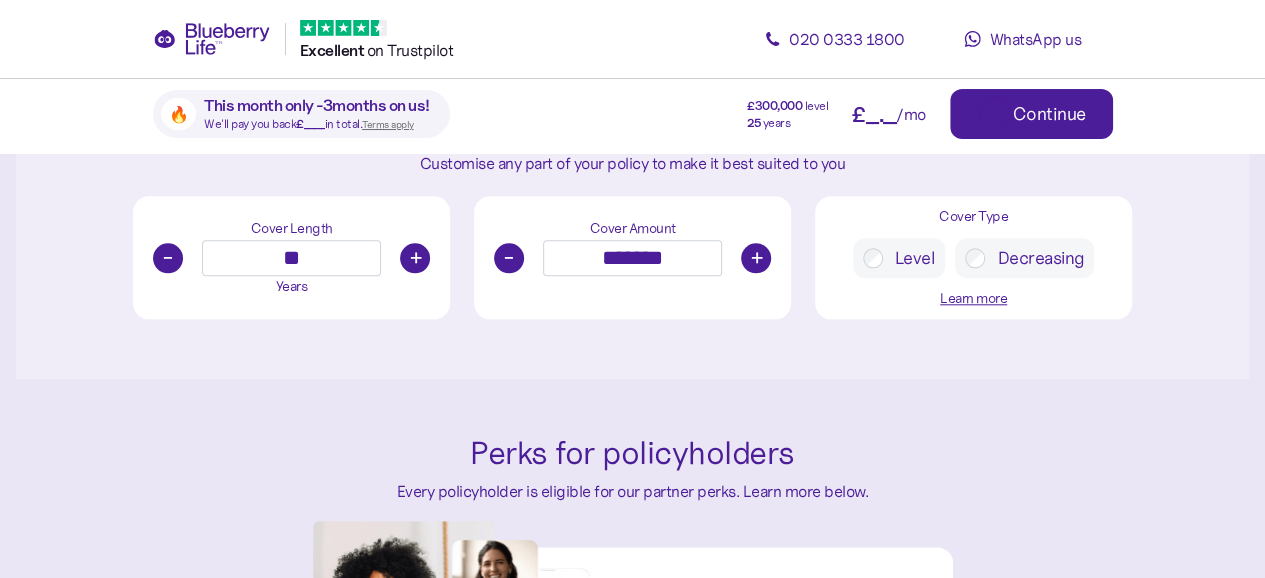 click on "-" at bounding box center (168, 258) 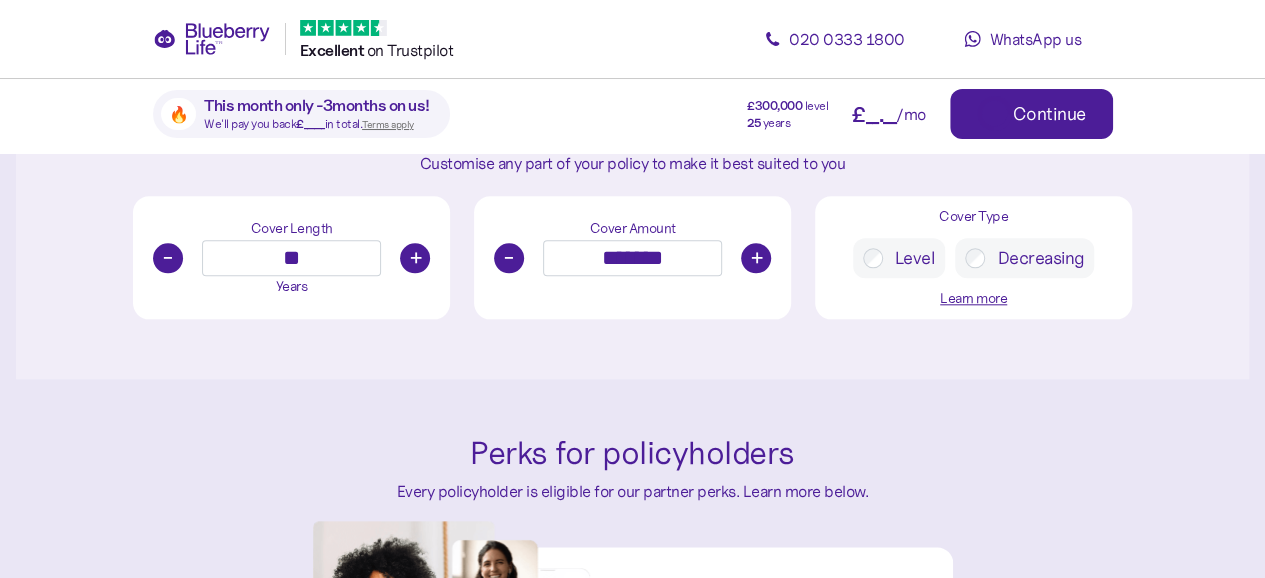 type on "**" 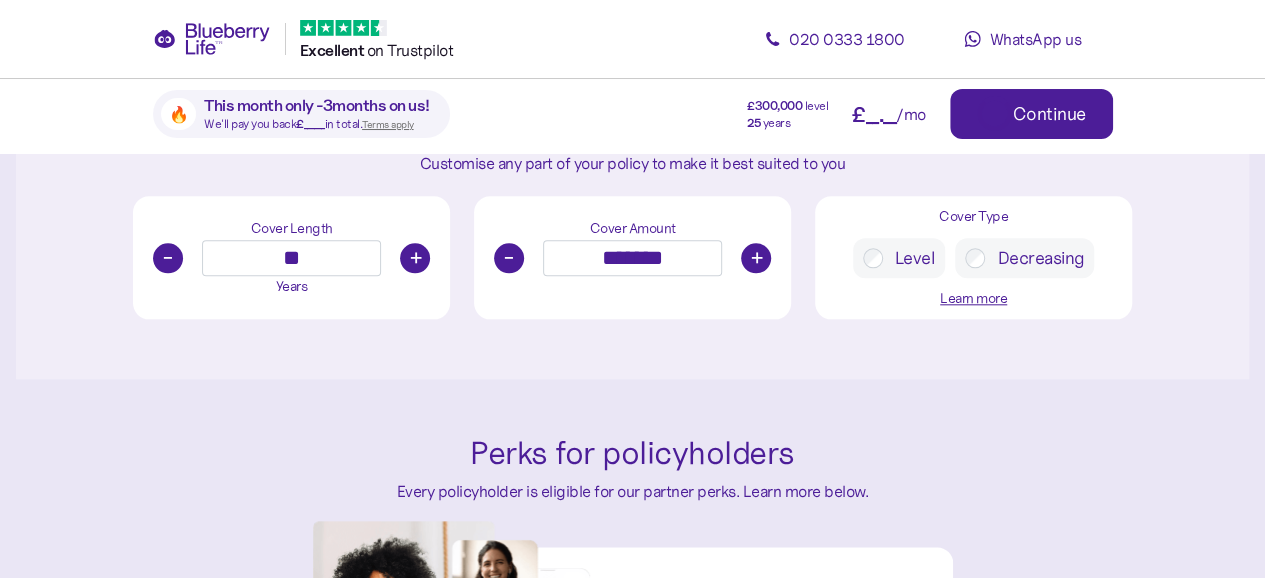 scroll, scrollTop: 908, scrollLeft: 0, axis: vertical 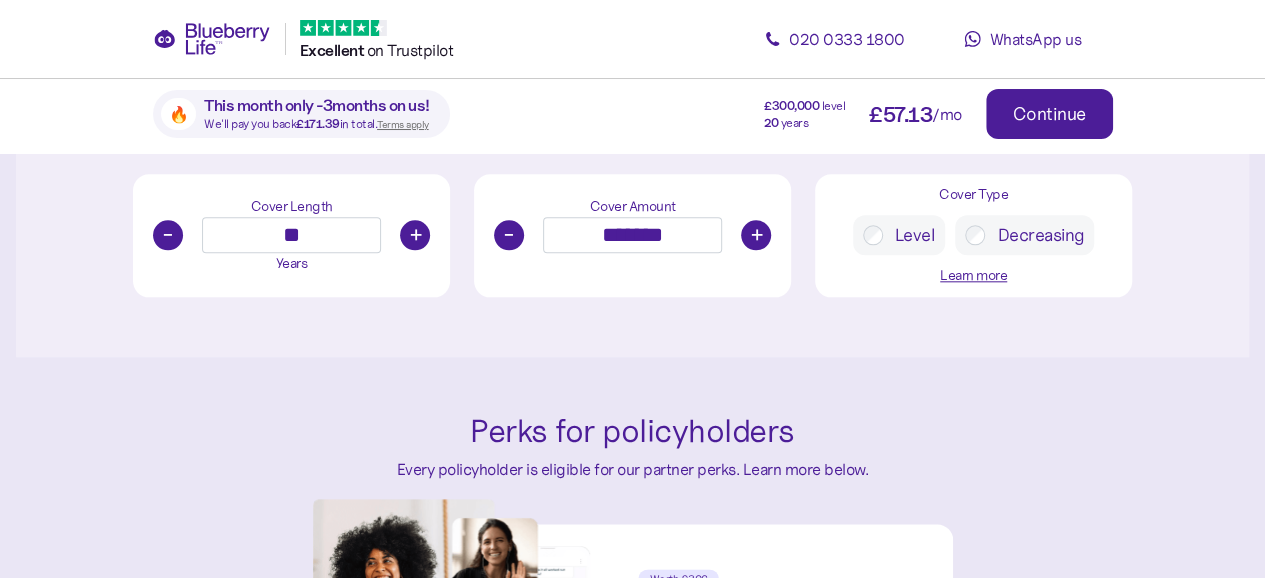 click on "-" at bounding box center [509, 235] 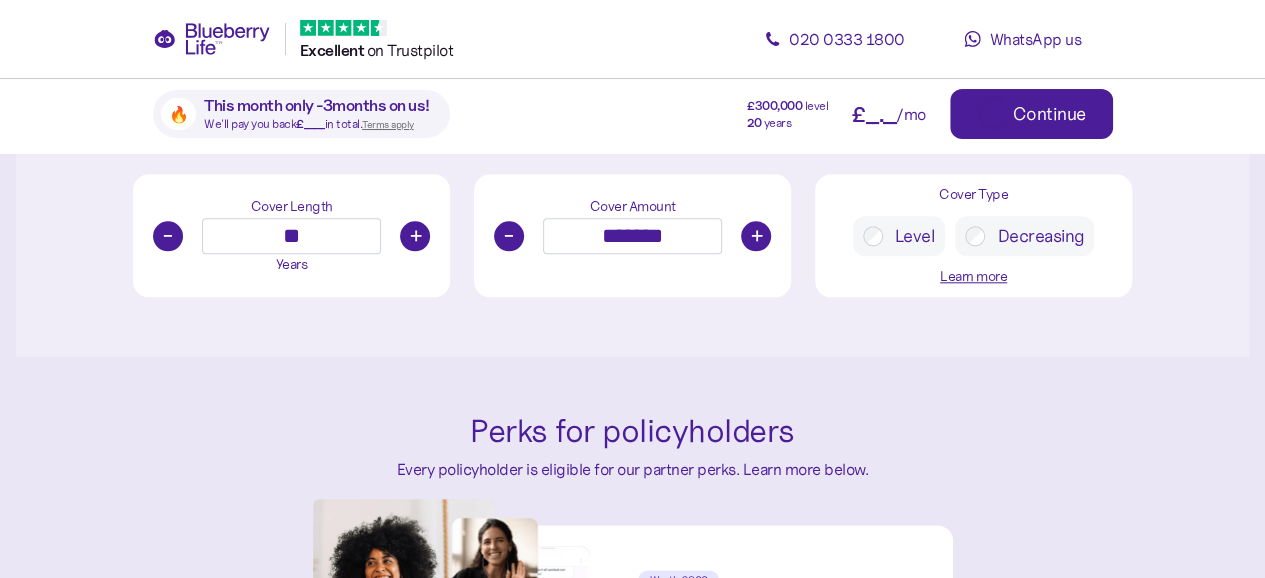 scroll, scrollTop: 930, scrollLeft: 0, axis: vertical 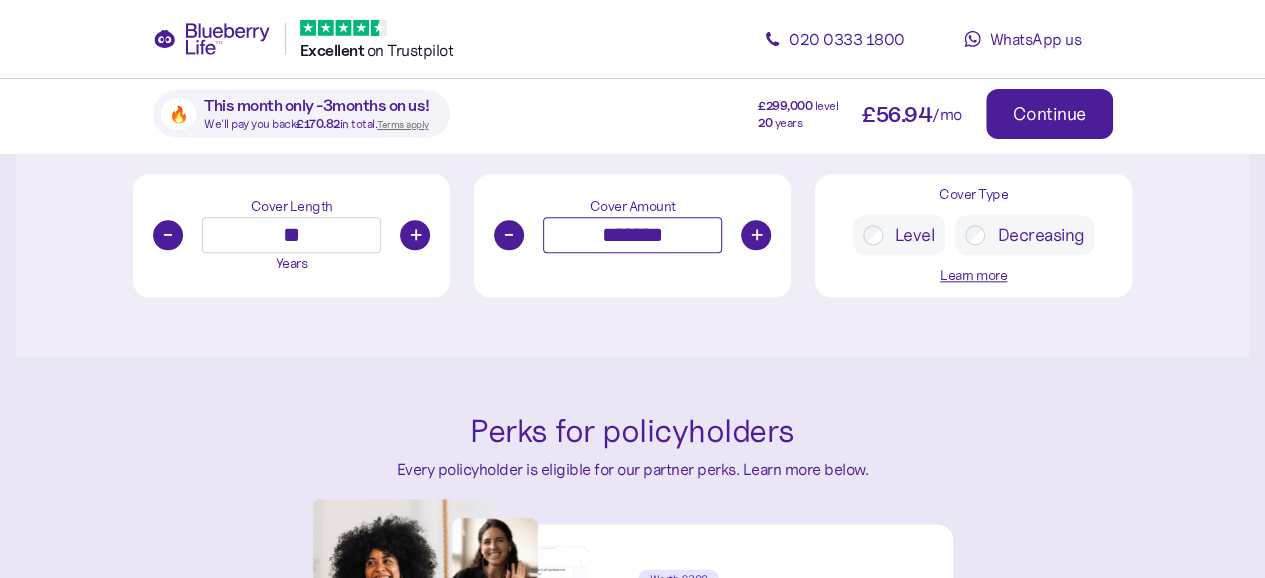 click on "*******" at bounding box center [632, 235] 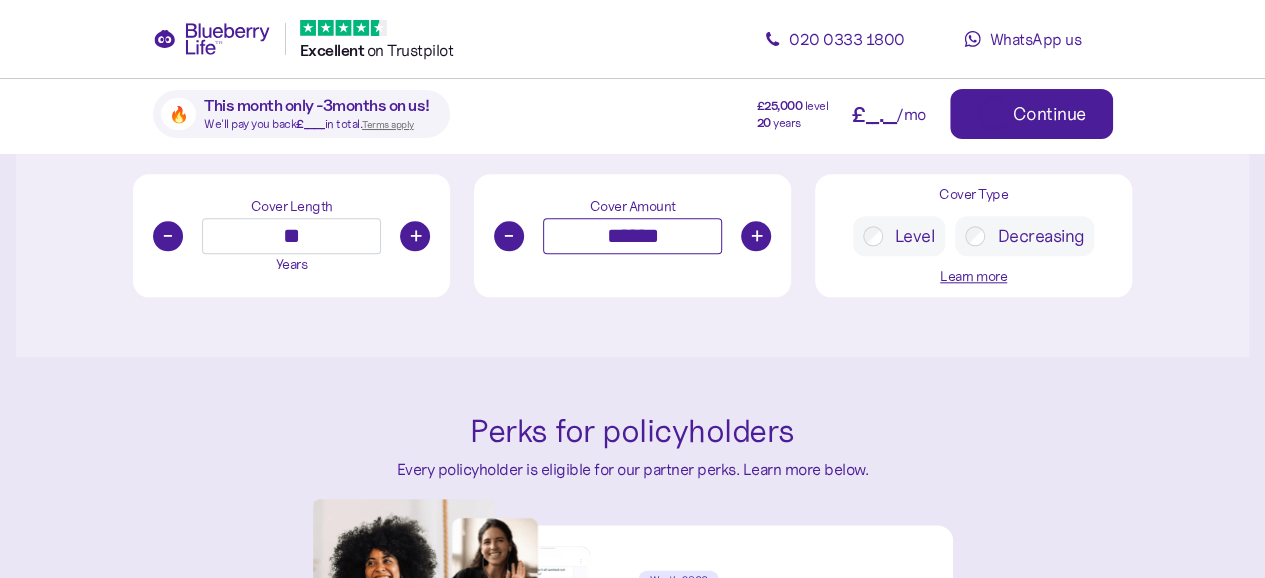 scroll, scrollTop: 930, scrollLeft: 0, axis: vertical 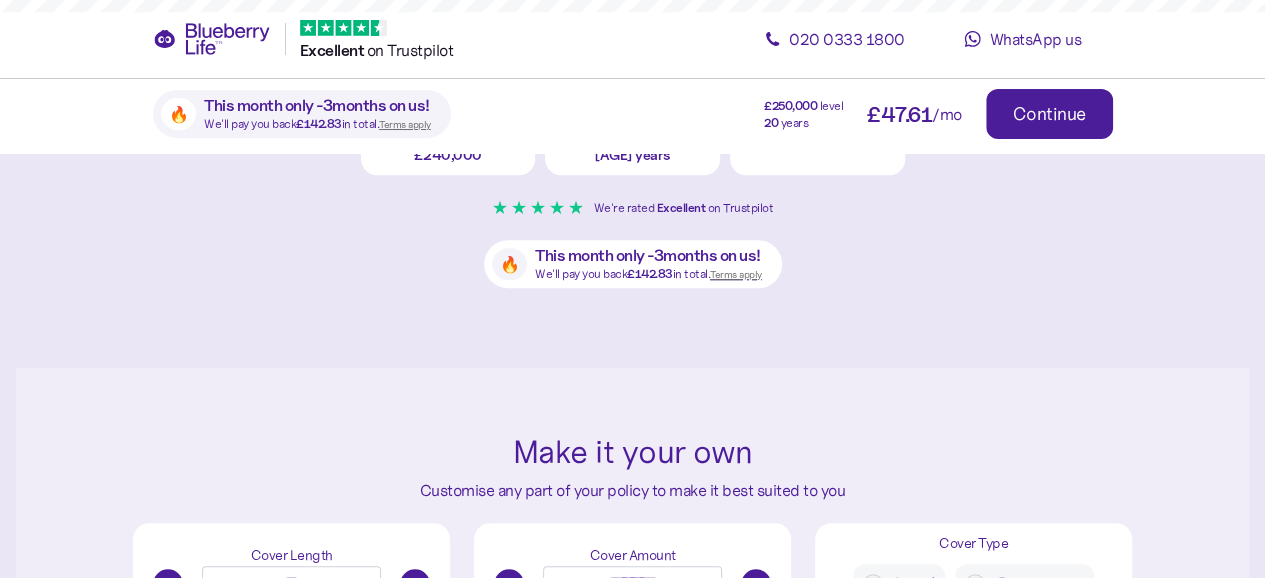 type on "*******" 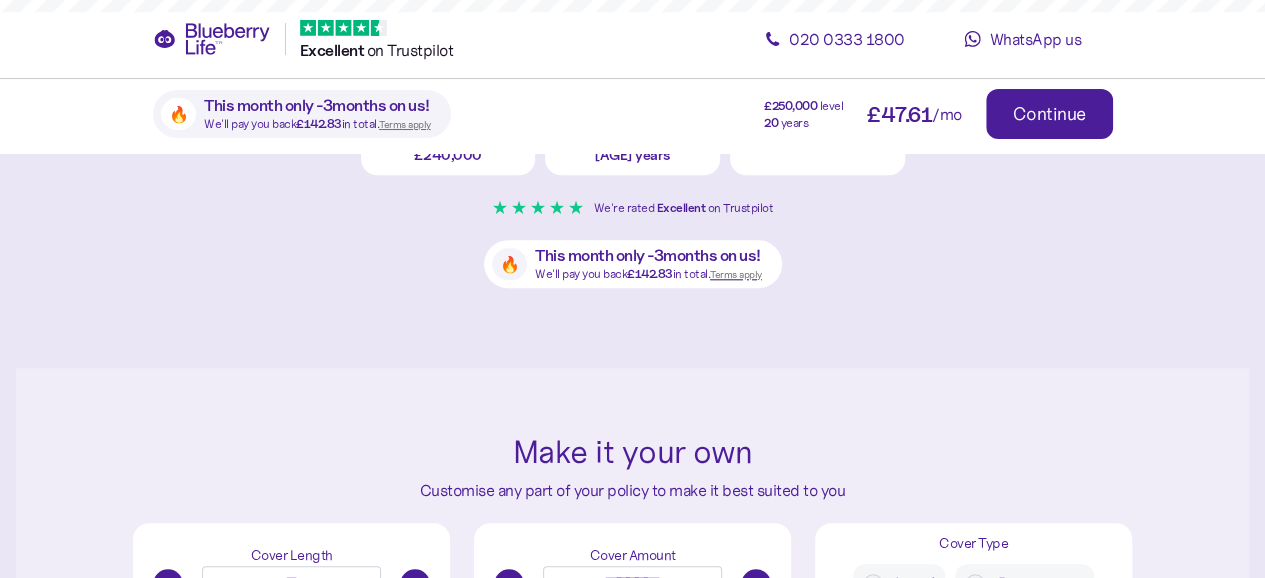 click on "Continue" at bounding box center (1049, 114) 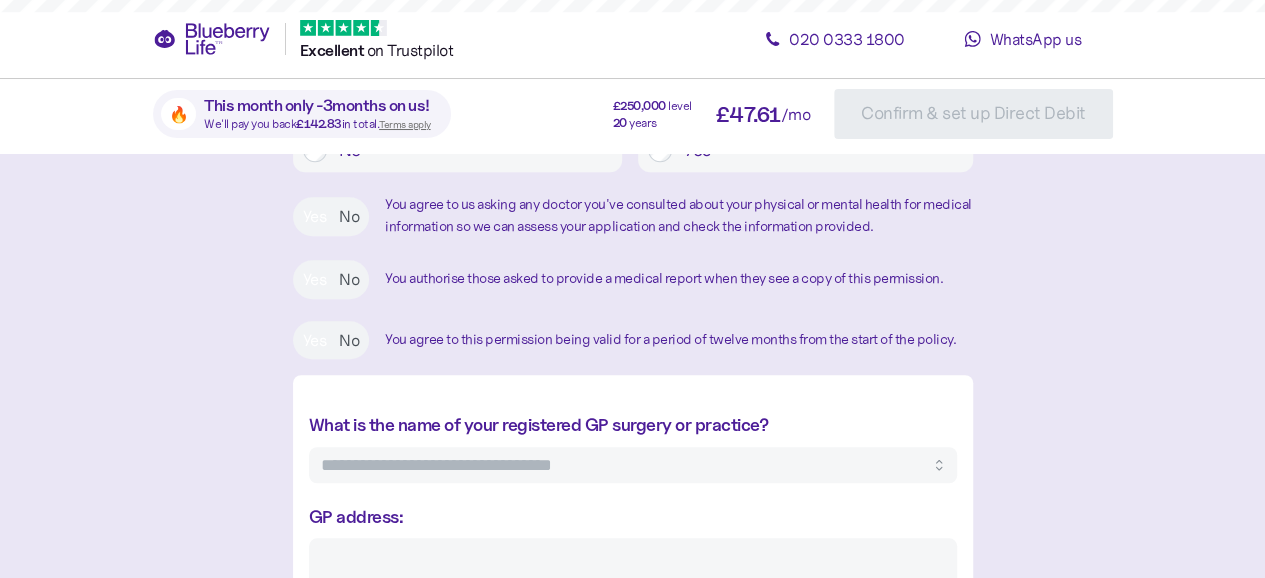 scroll, scrollTop: 0, scrollLeft: 0, axis: both 